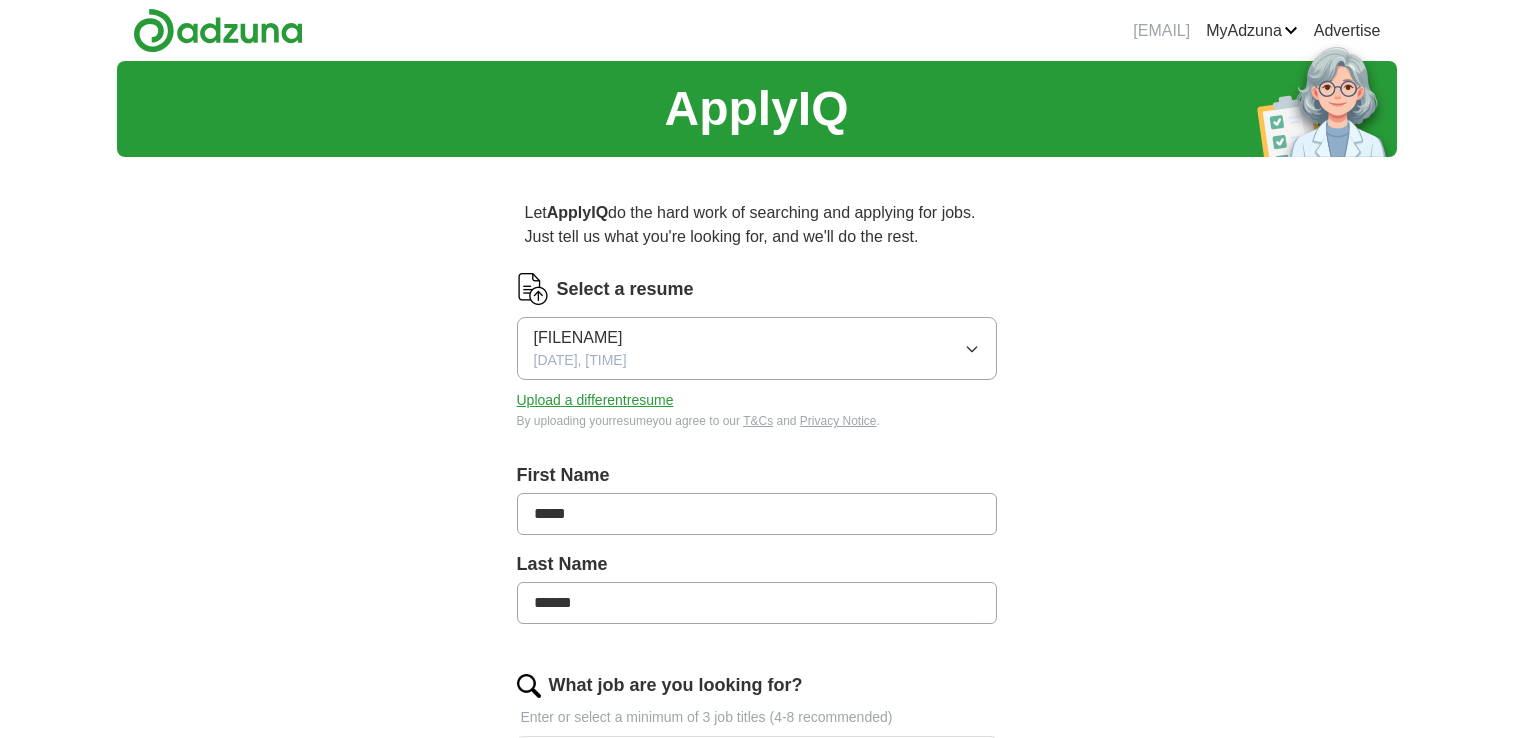 scroll, scrollTop: 0, scrollLeft: 0, axis: both 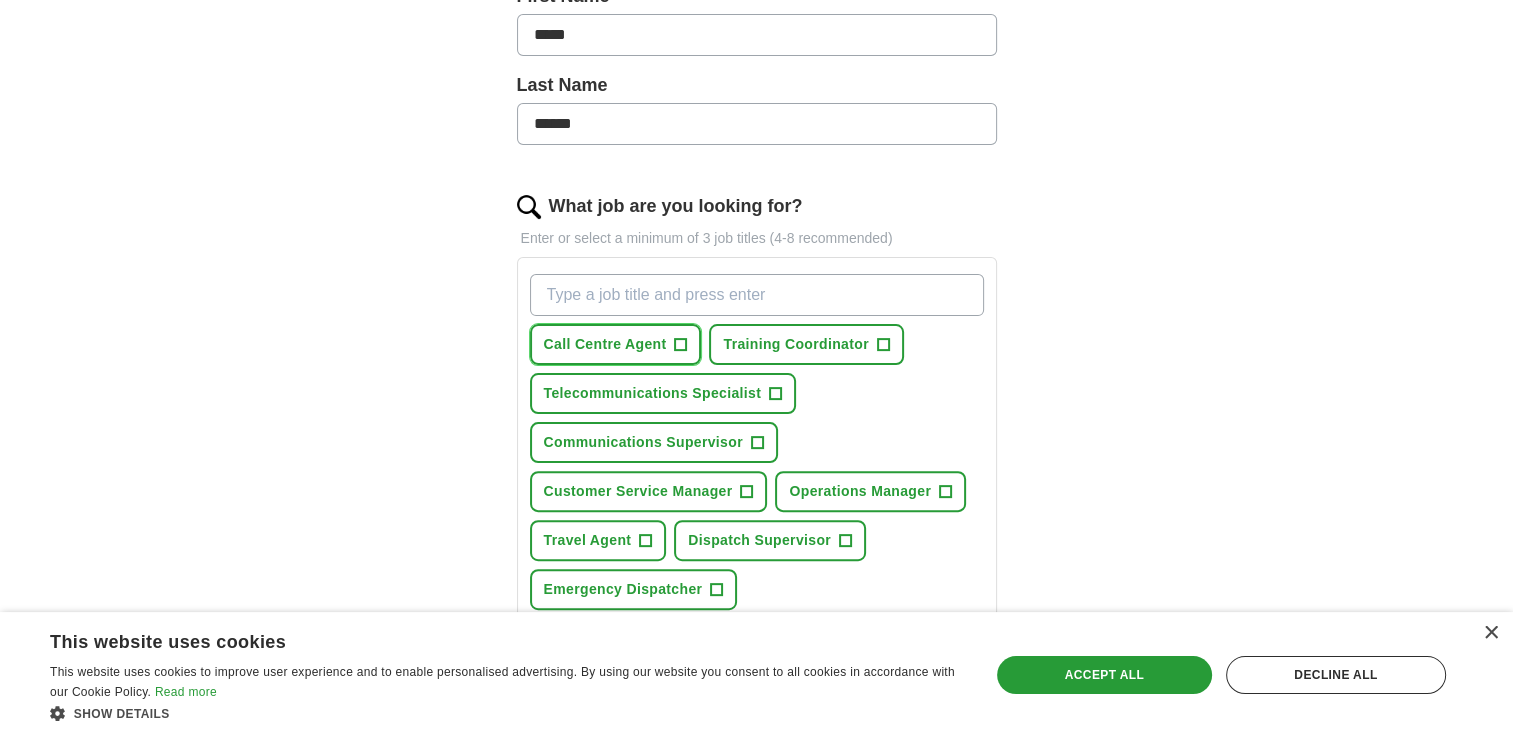 click on "Call Centre Agent" at bounding box center [605, 344] 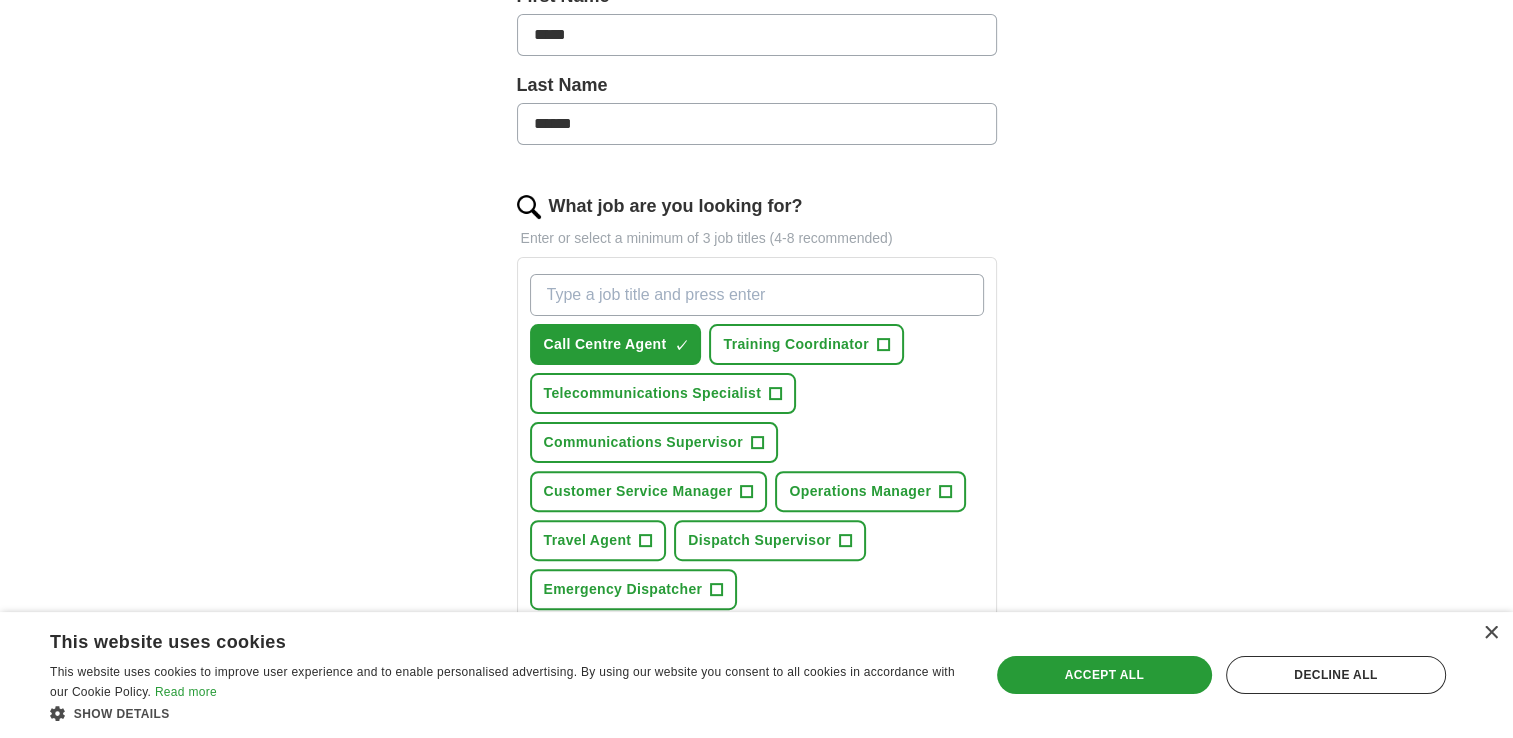 click on "What job are you looking for?" at bounding box center [757, 295] 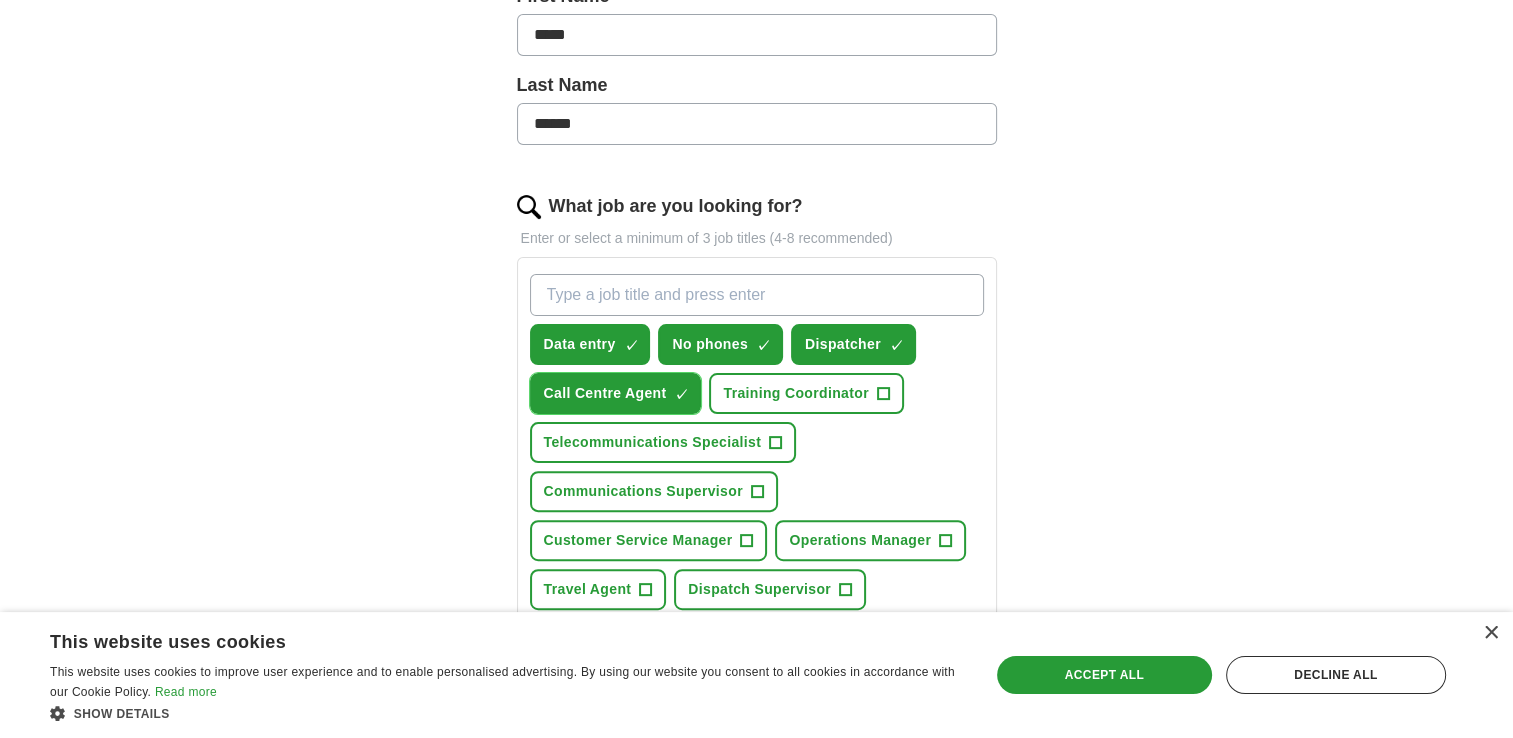click on "×" at bounding box center [0, 0] 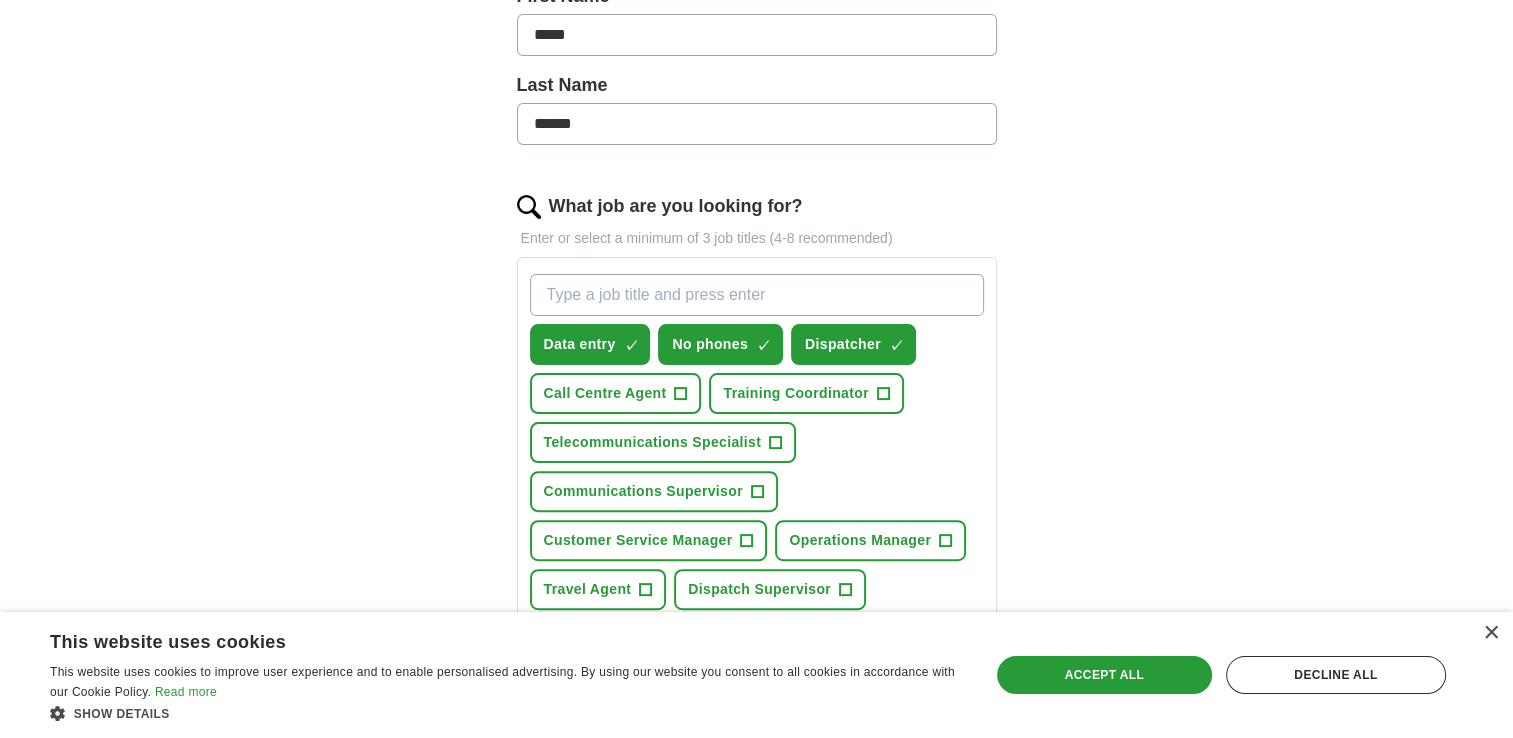 click on "What job are you looking for?" at bounding box center [757, 295] 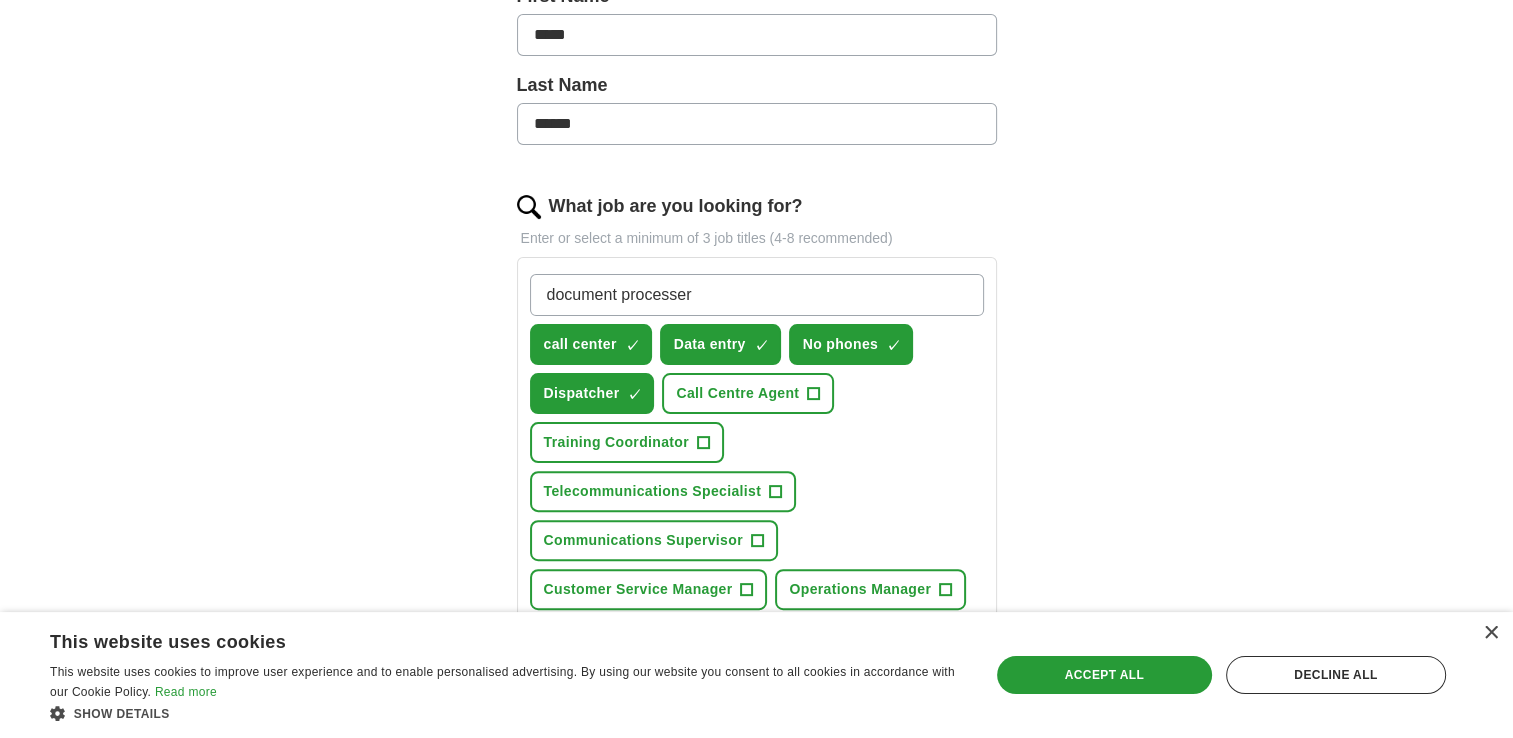 type on "document processer" 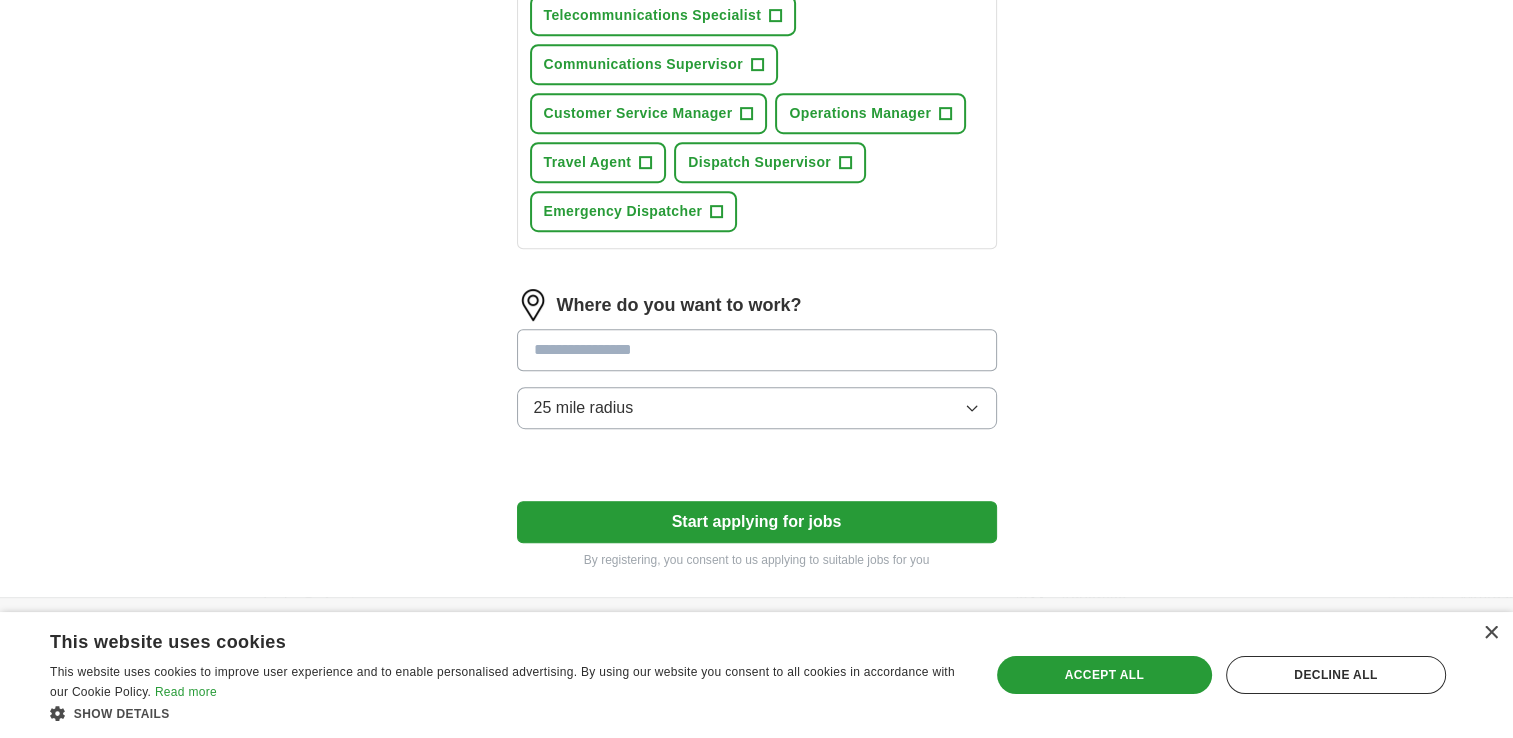 scroll, scrollTop: 964, scrollLeft: 0, axis: vertical 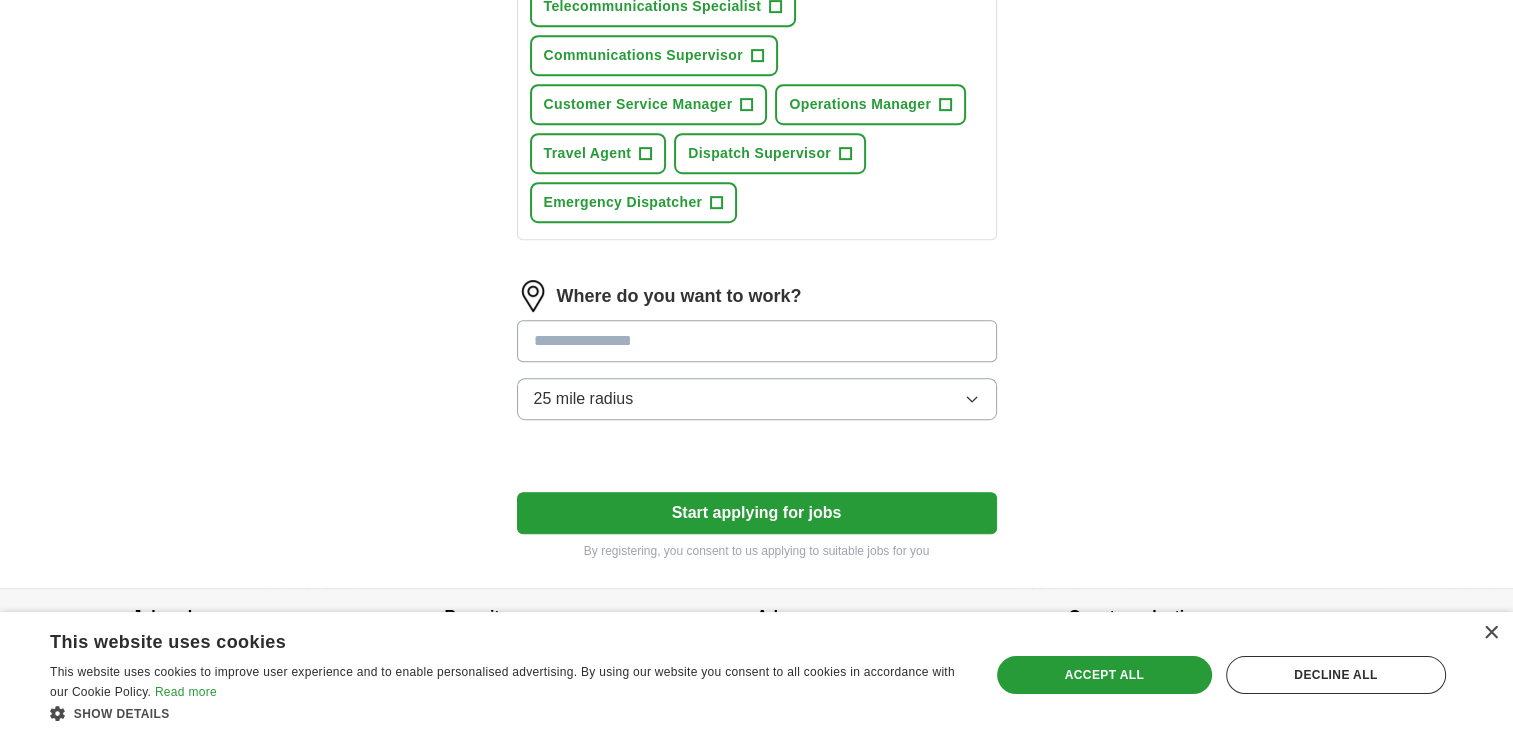 type 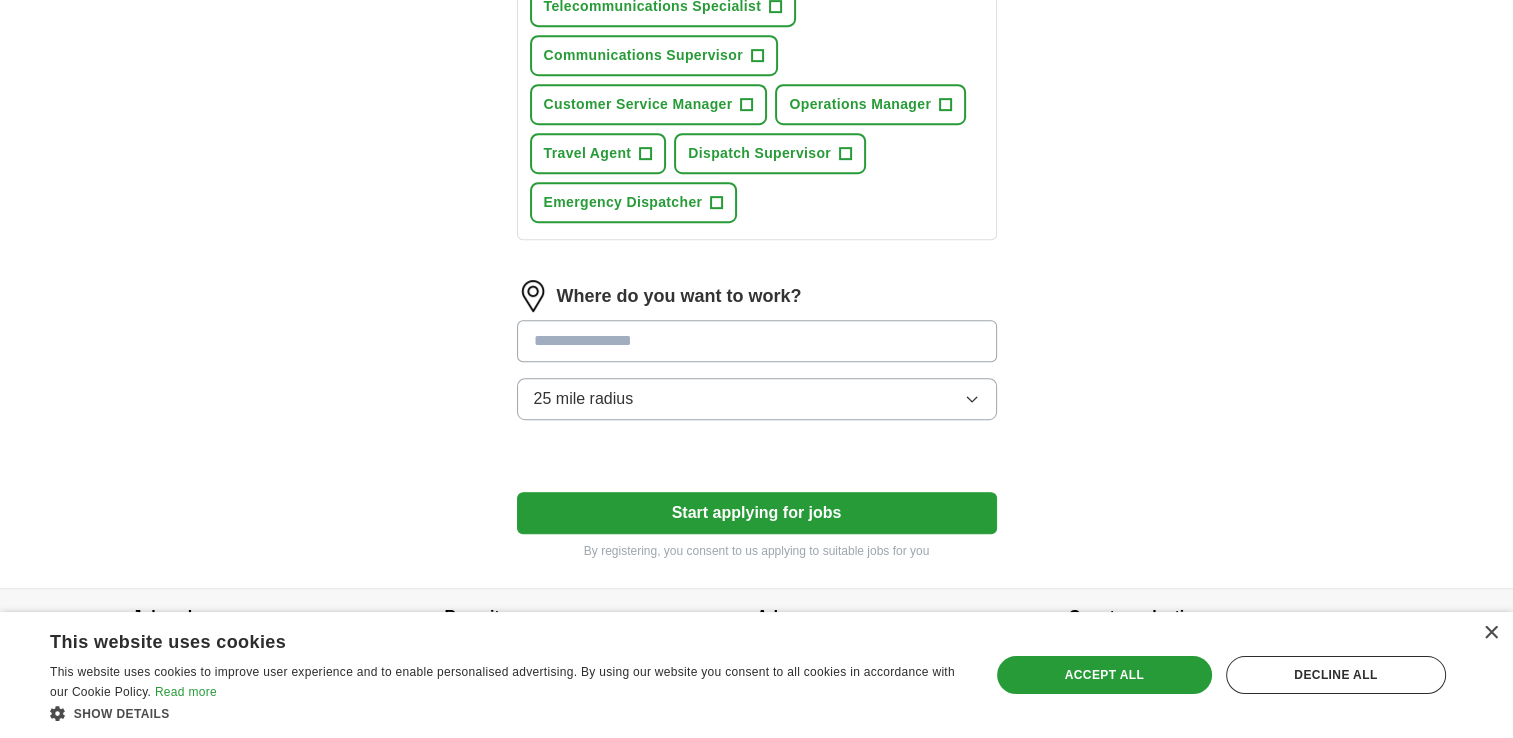 click at bounding box center [757, 341] 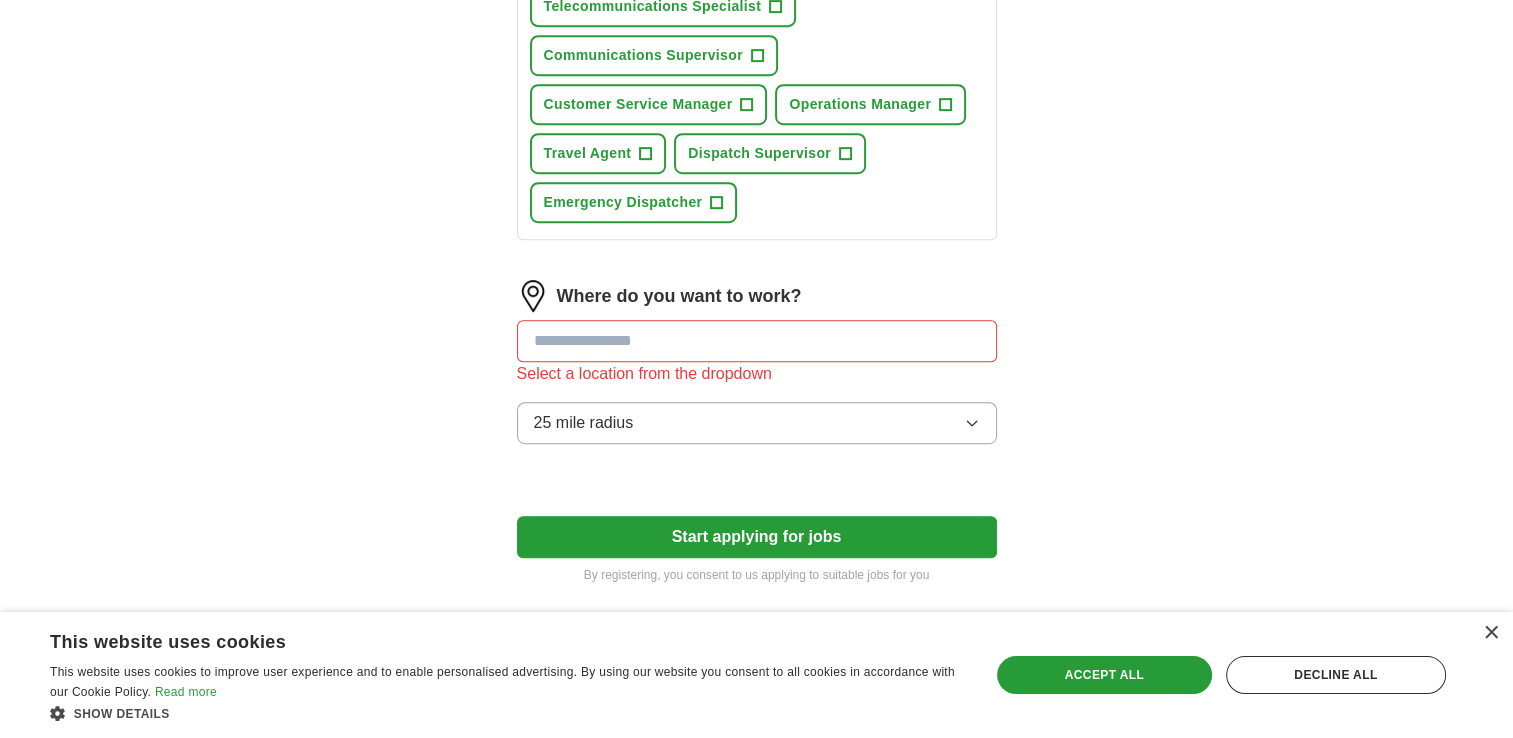 click on "Where do you want to work? Select a location from the dropdown 25 mile radius" at bounding box center [757, 370] 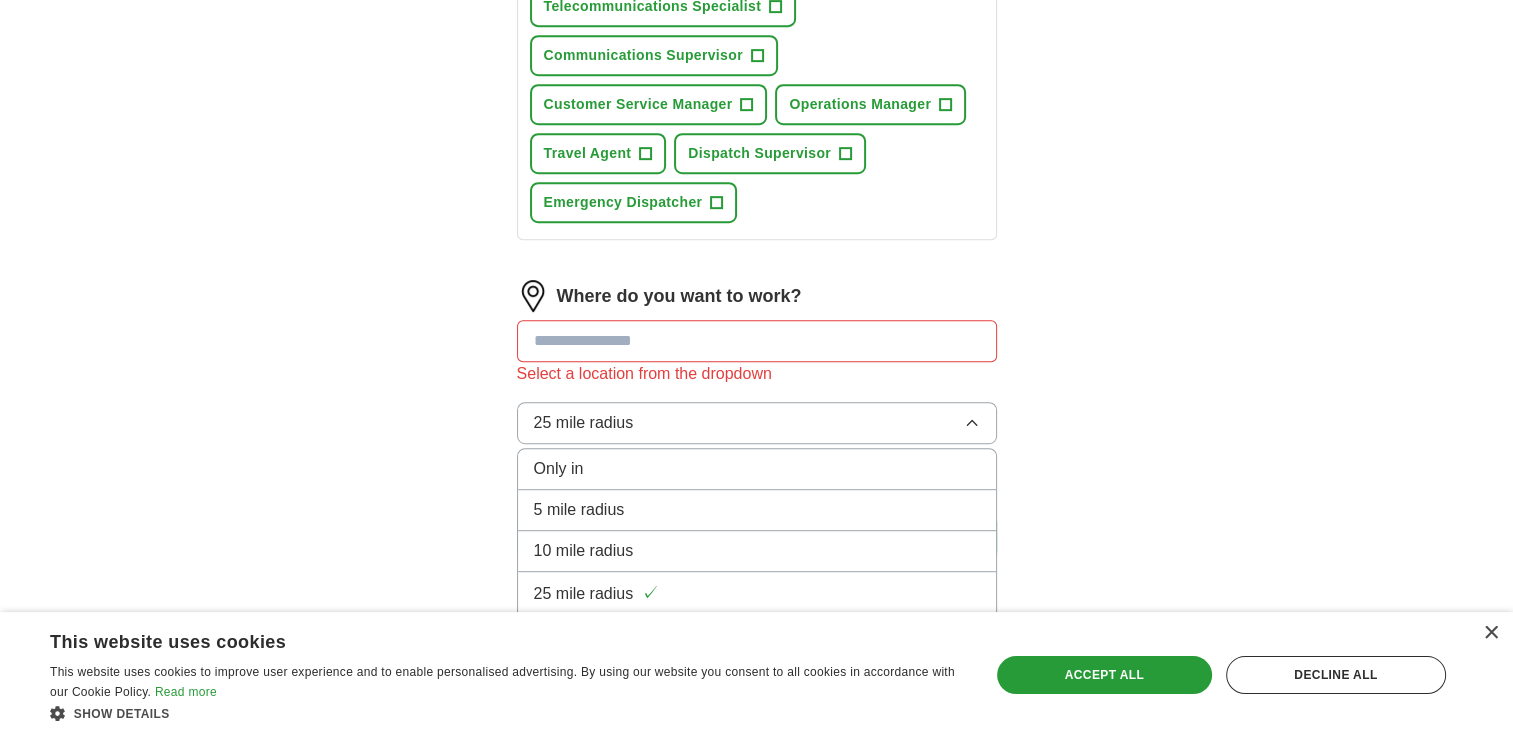 scroll, scrollTop: 1029, scrollLeft: 0, axis: vertical 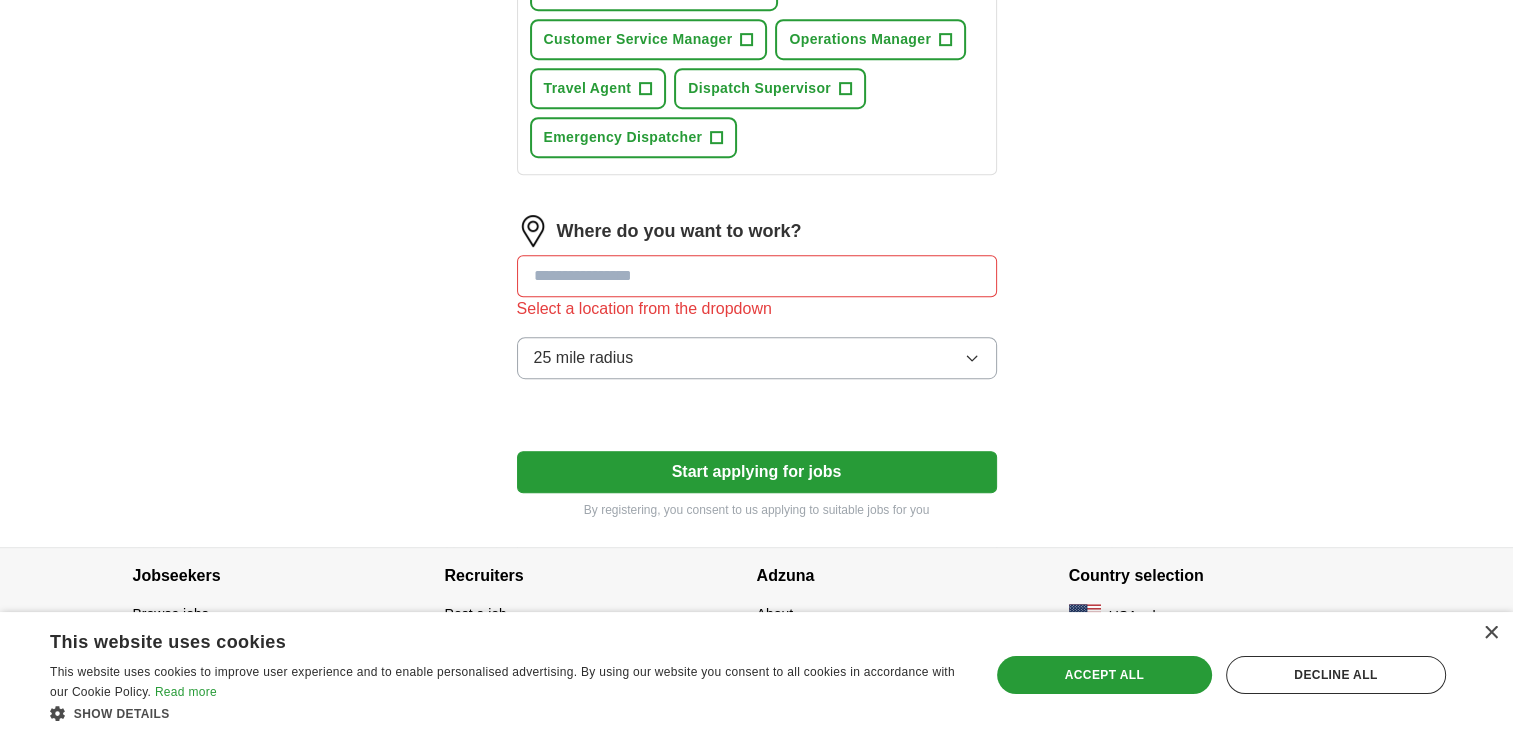 click at bounding box center [757, 276] 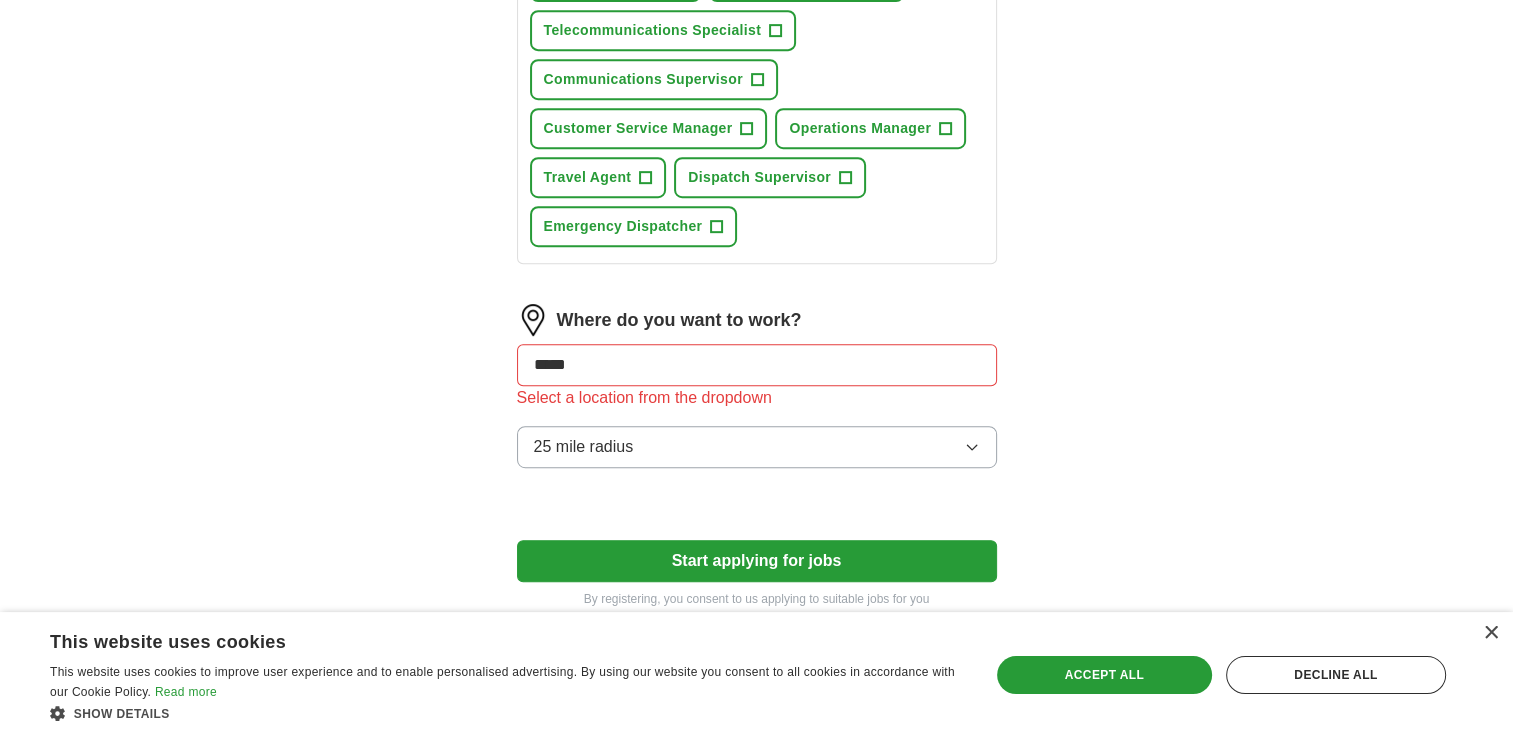 scroll, scrollTop: 941, scrollLeft: 0, axis: vertical 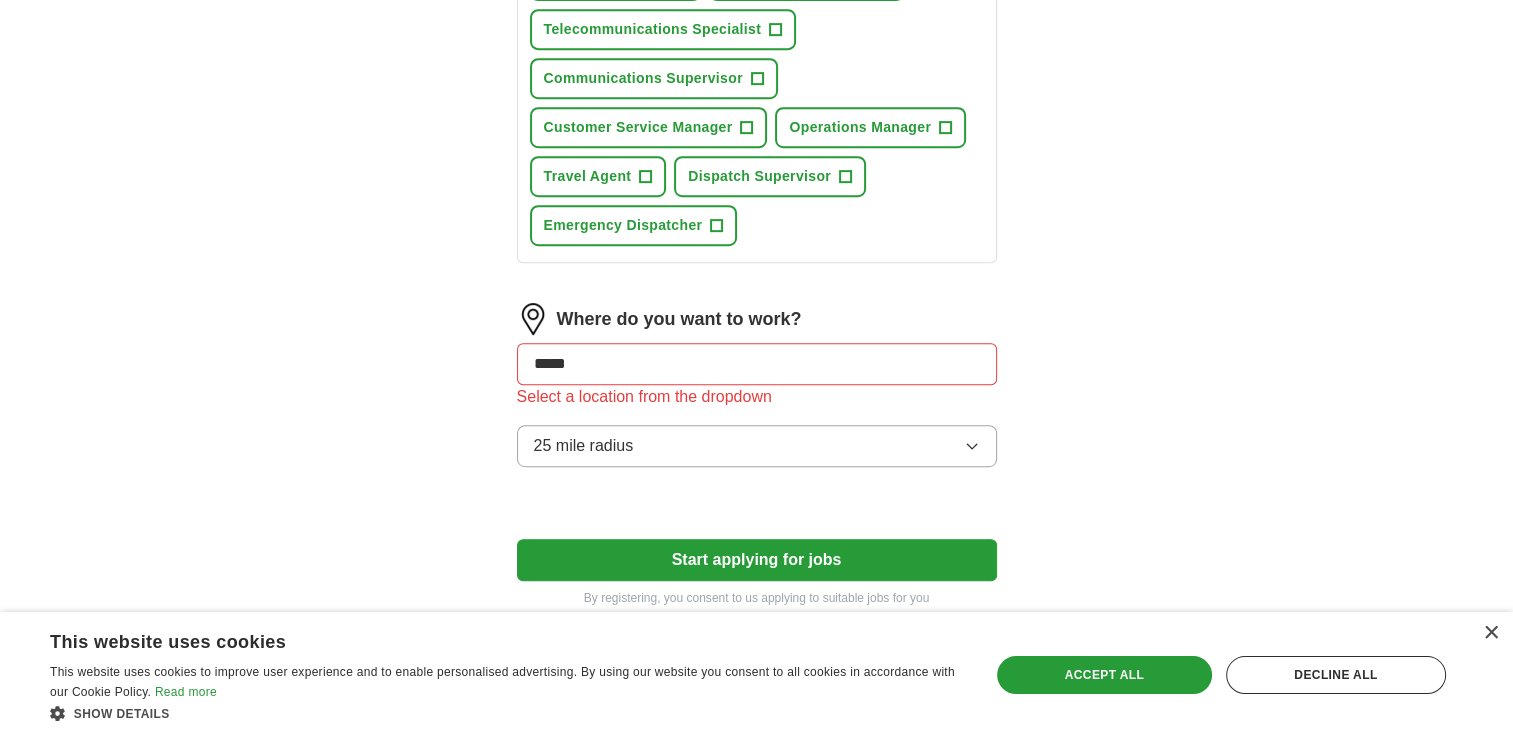 drag, startPoint x: 622, startPoint y: 362, endPoint x: 468, endPoint y: 366, distance: 154.05194 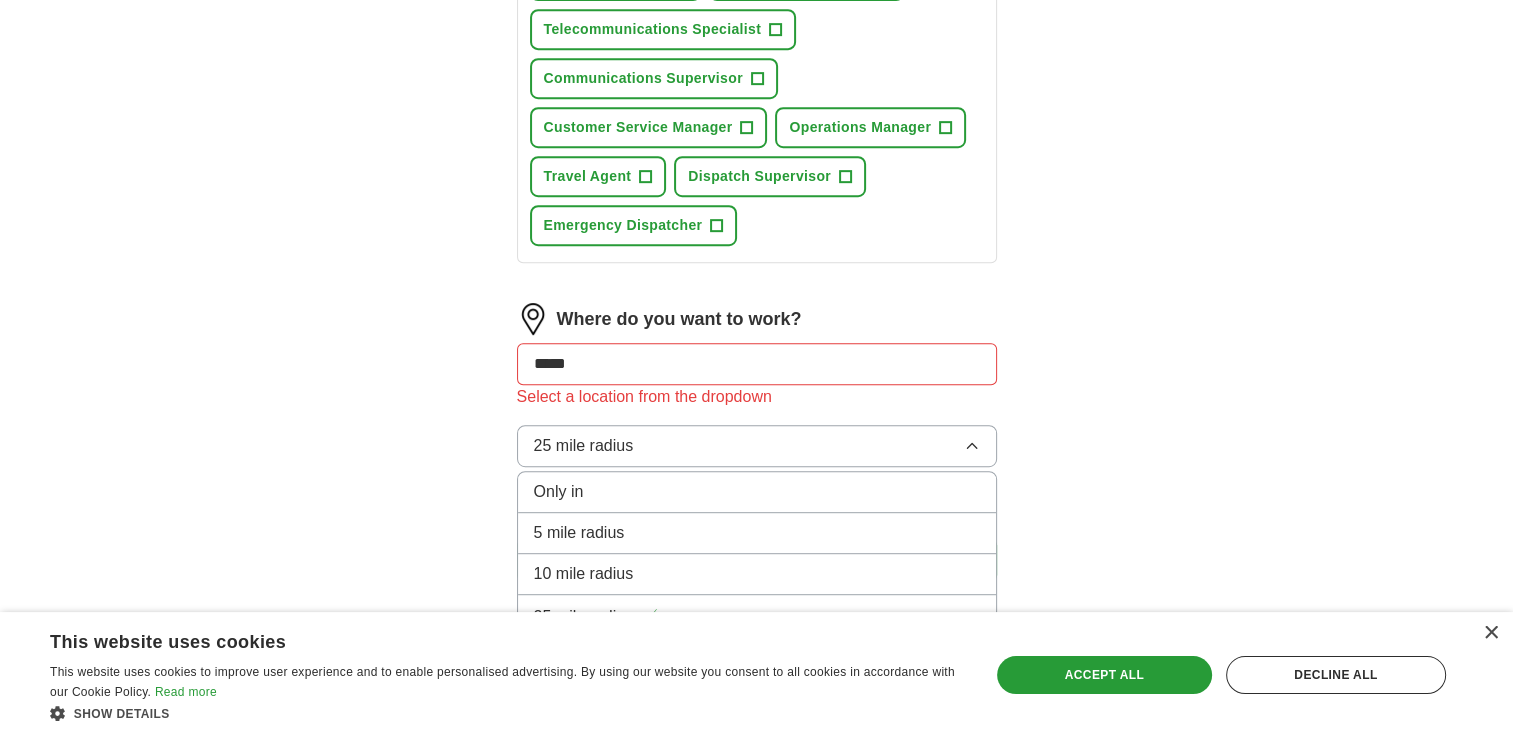 scroll, scrollTop: 1029, scrollLeft: 0, axis: vertical 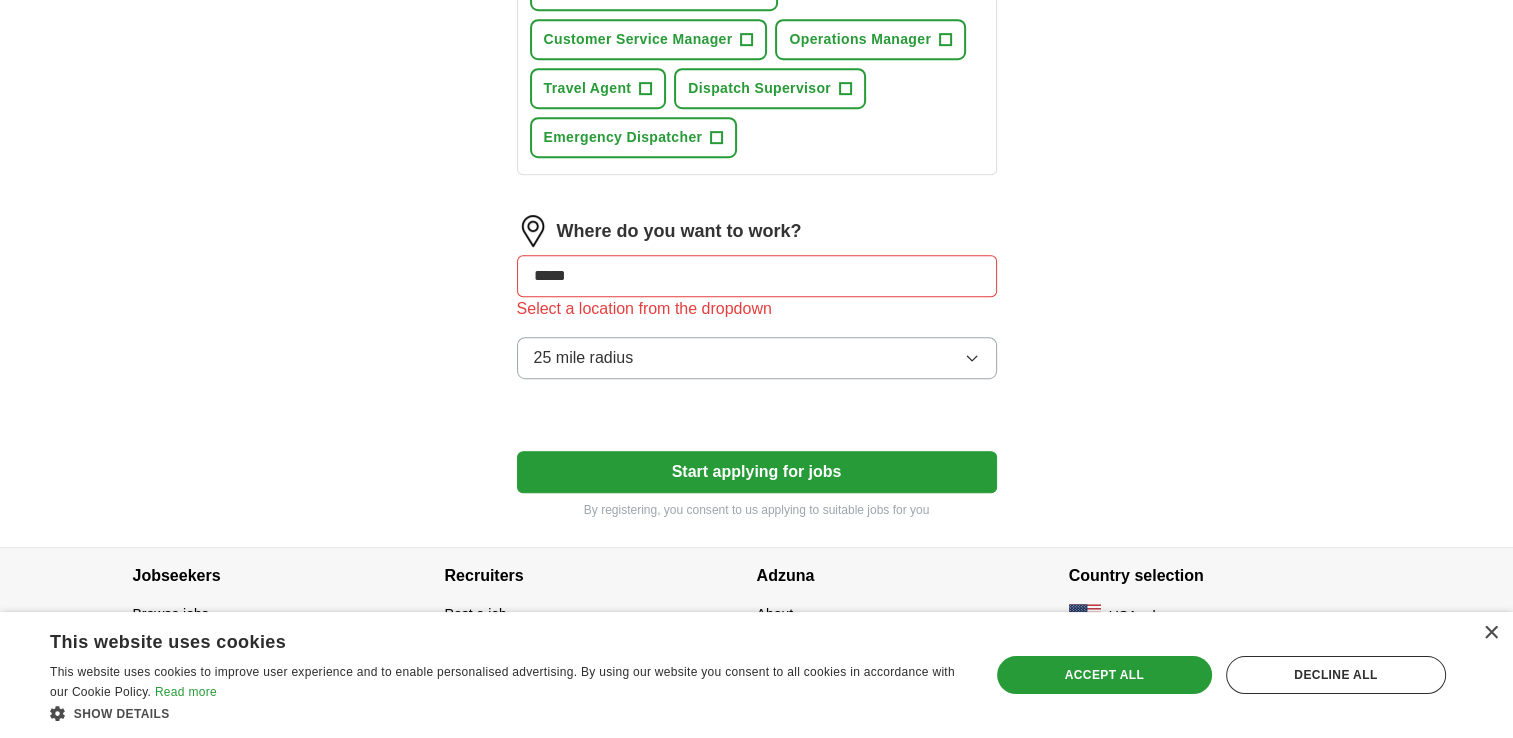 click on "×
This website uses cookies
This website uses cookies to improve user experience and to enable personalised advertising. By using our website you consent to all cookies in accordance with our Cookie Policy.
Read more
Show details
Hide details
Save & Close
Accept all
Decline all
Strictly necessary" at bounding box center (756, 675) 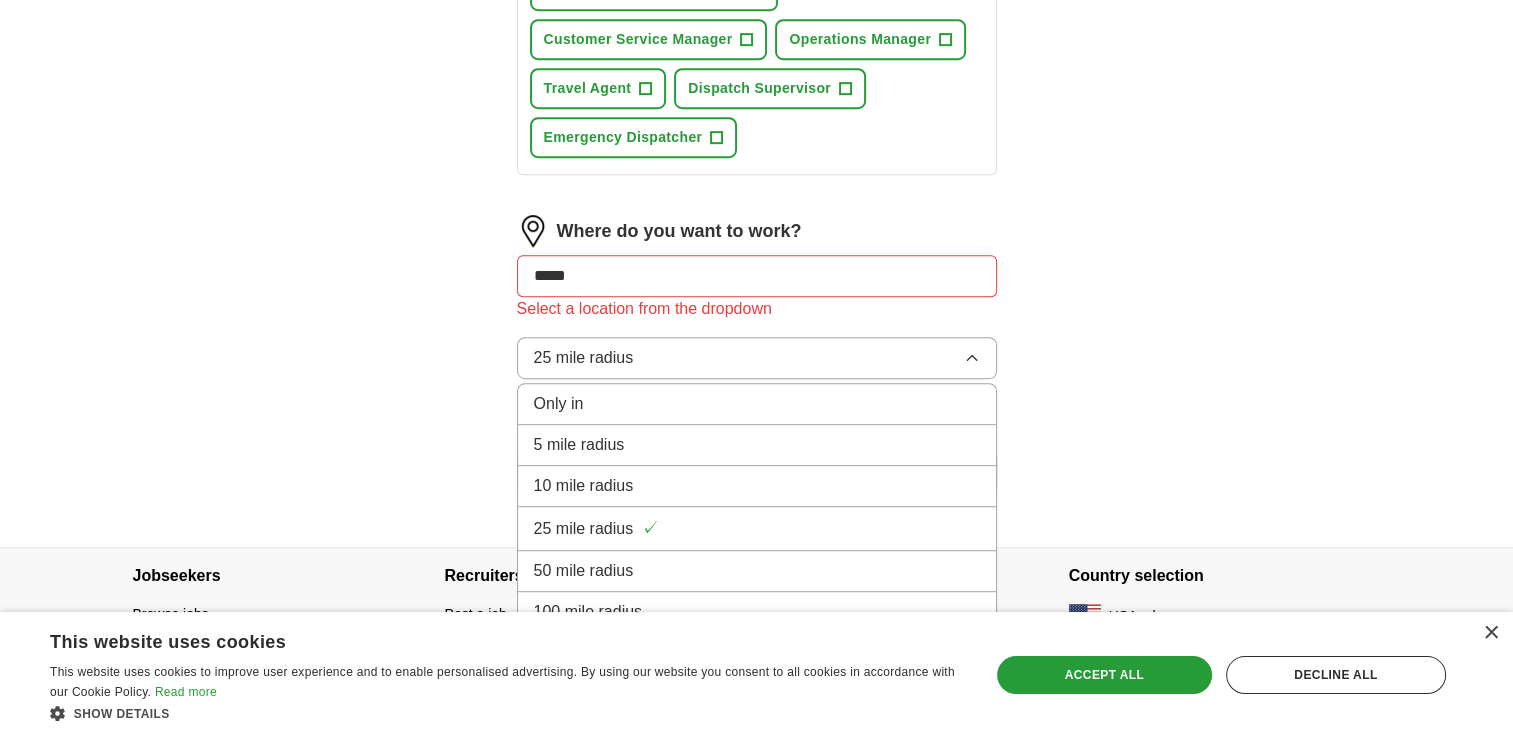 click on "5 mile radius" at bounding box center (559, 404) 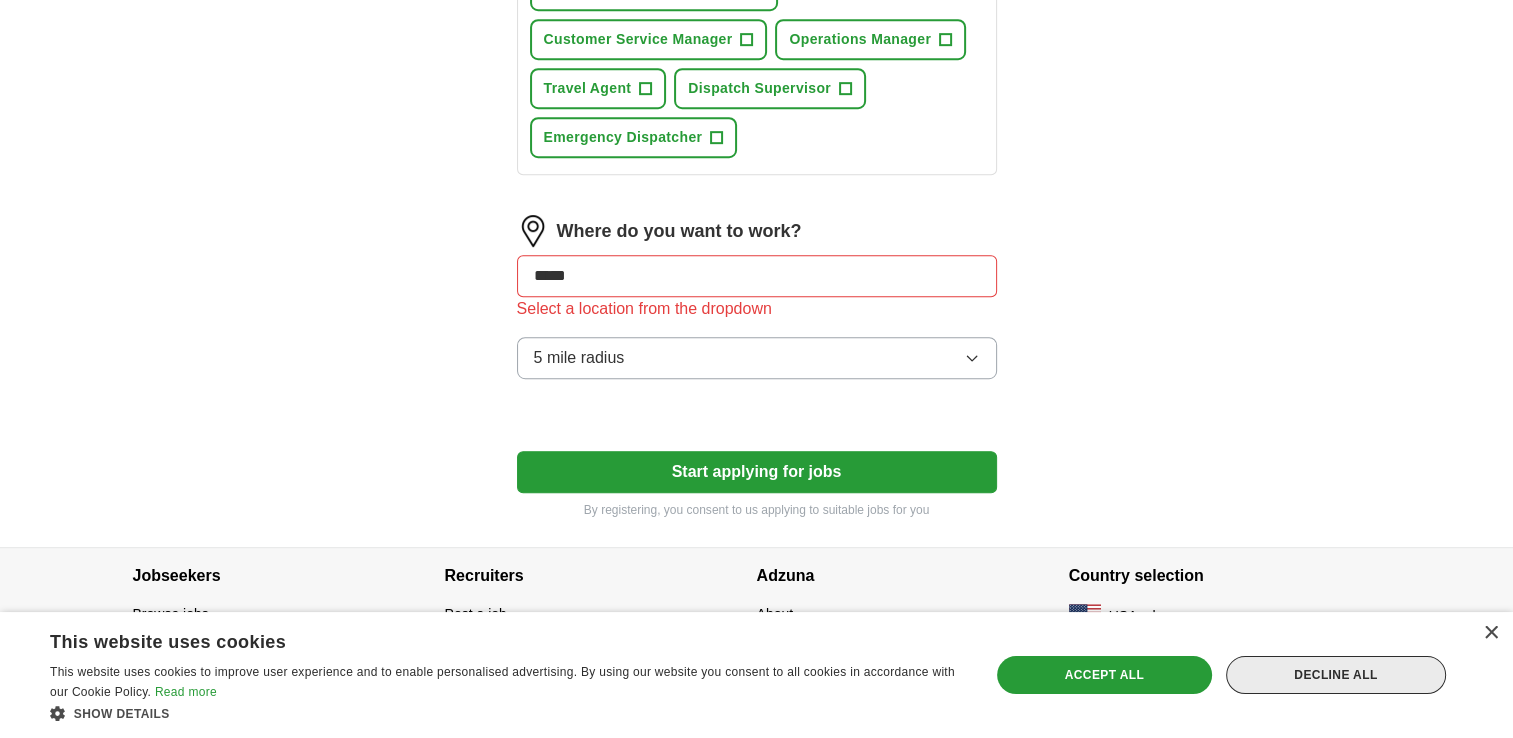 click on "Decline all" at bounding box center [1336, 675] 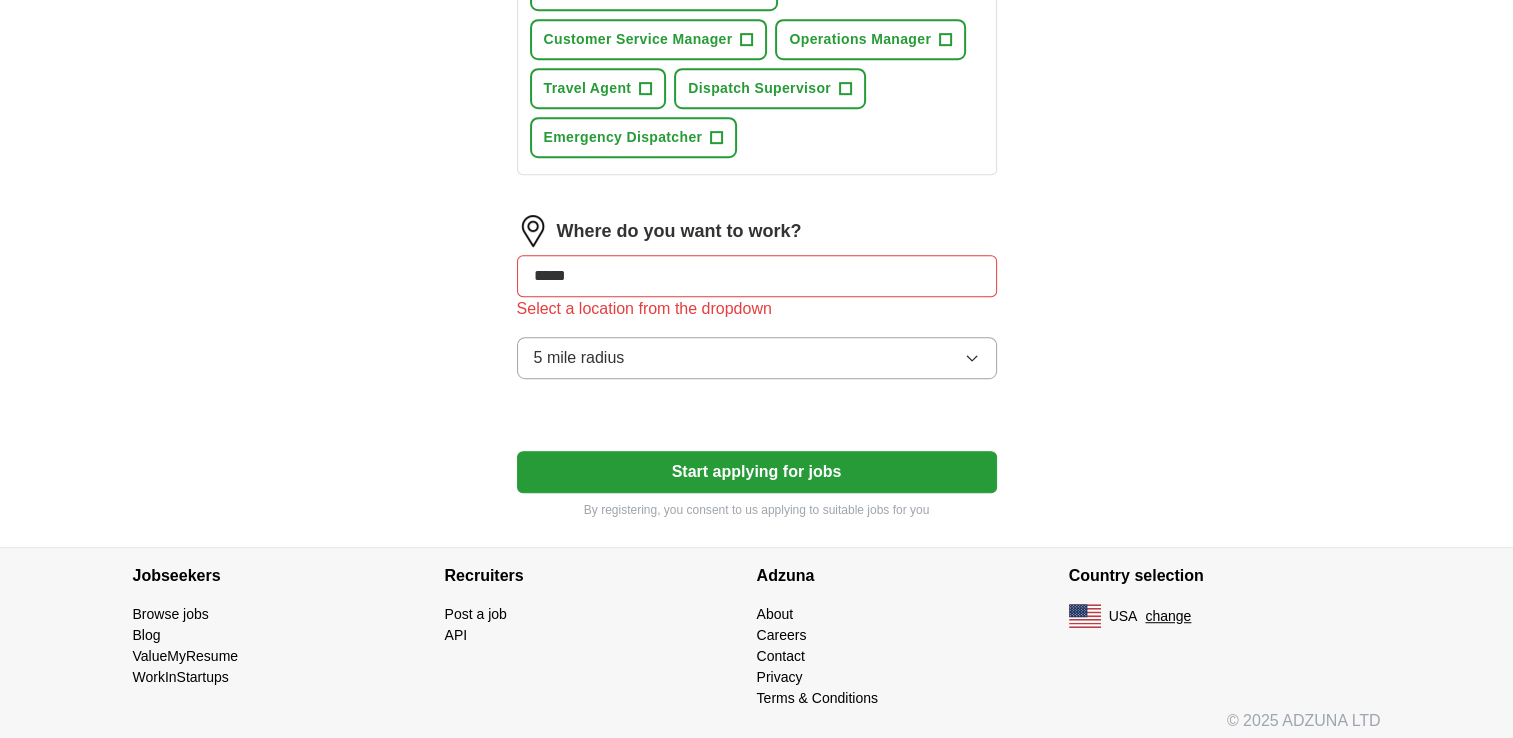 click on "5 mile radius" at bounding box center (757, 358) 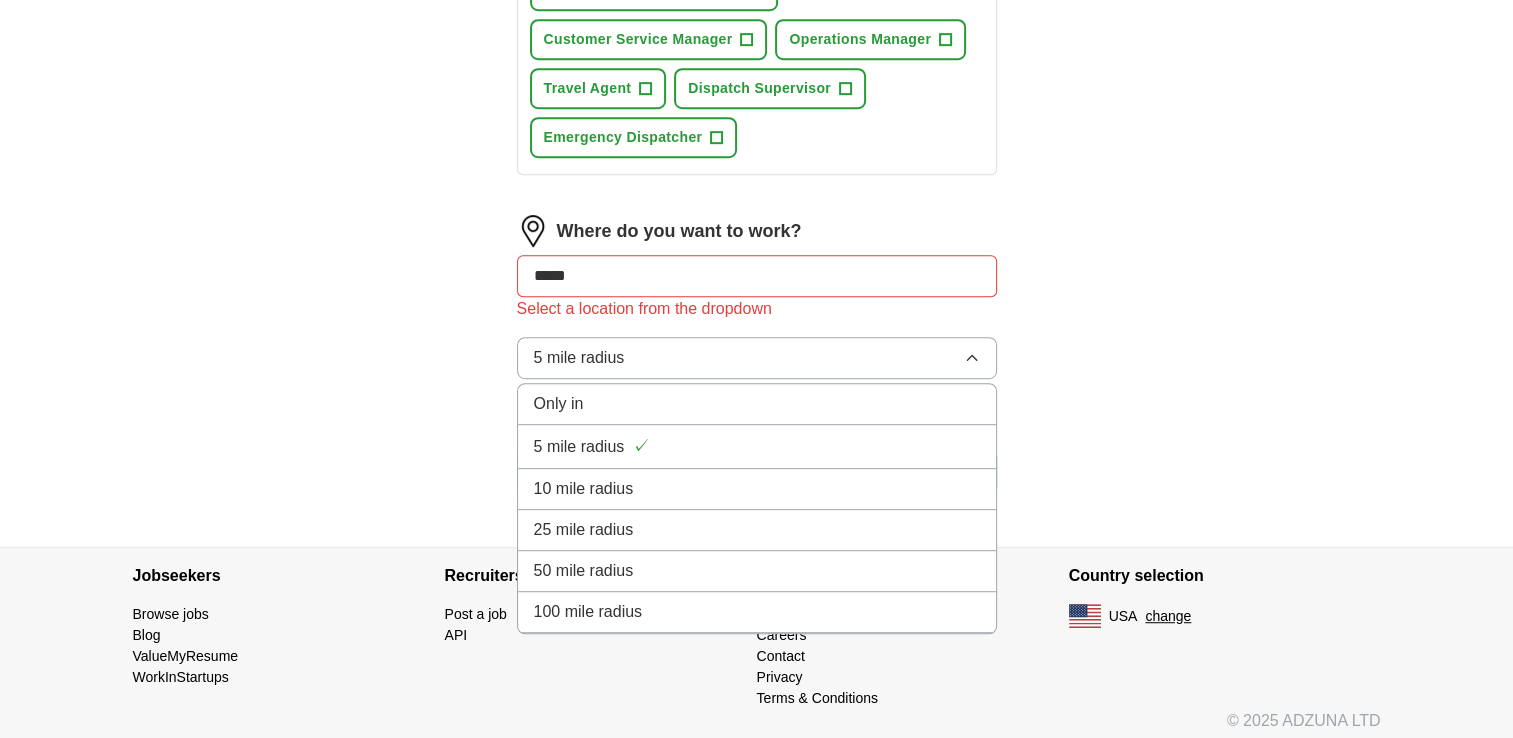 click on "100 mile radius" at bounding box center [757, 612] 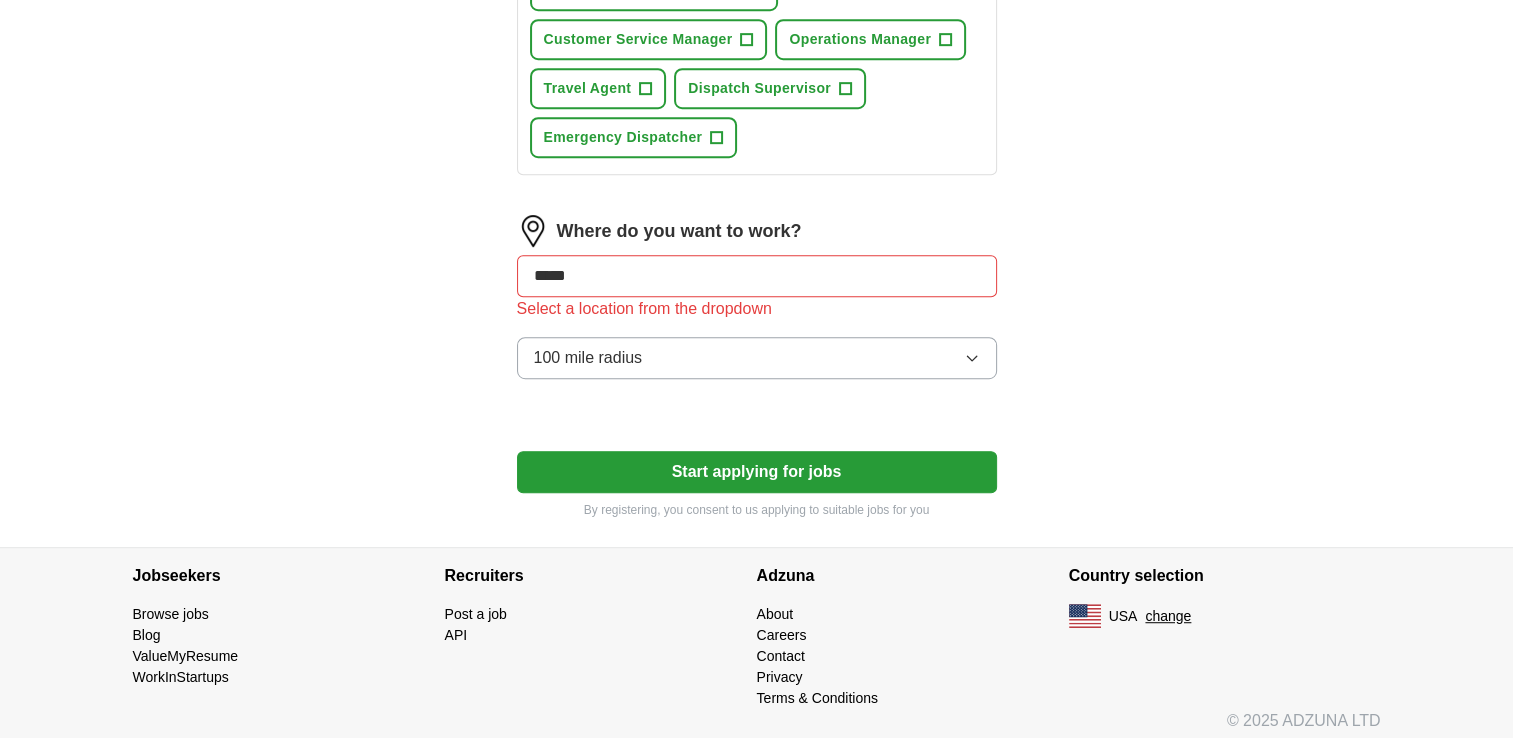 click on "*****" at bounding box center (757, 276) 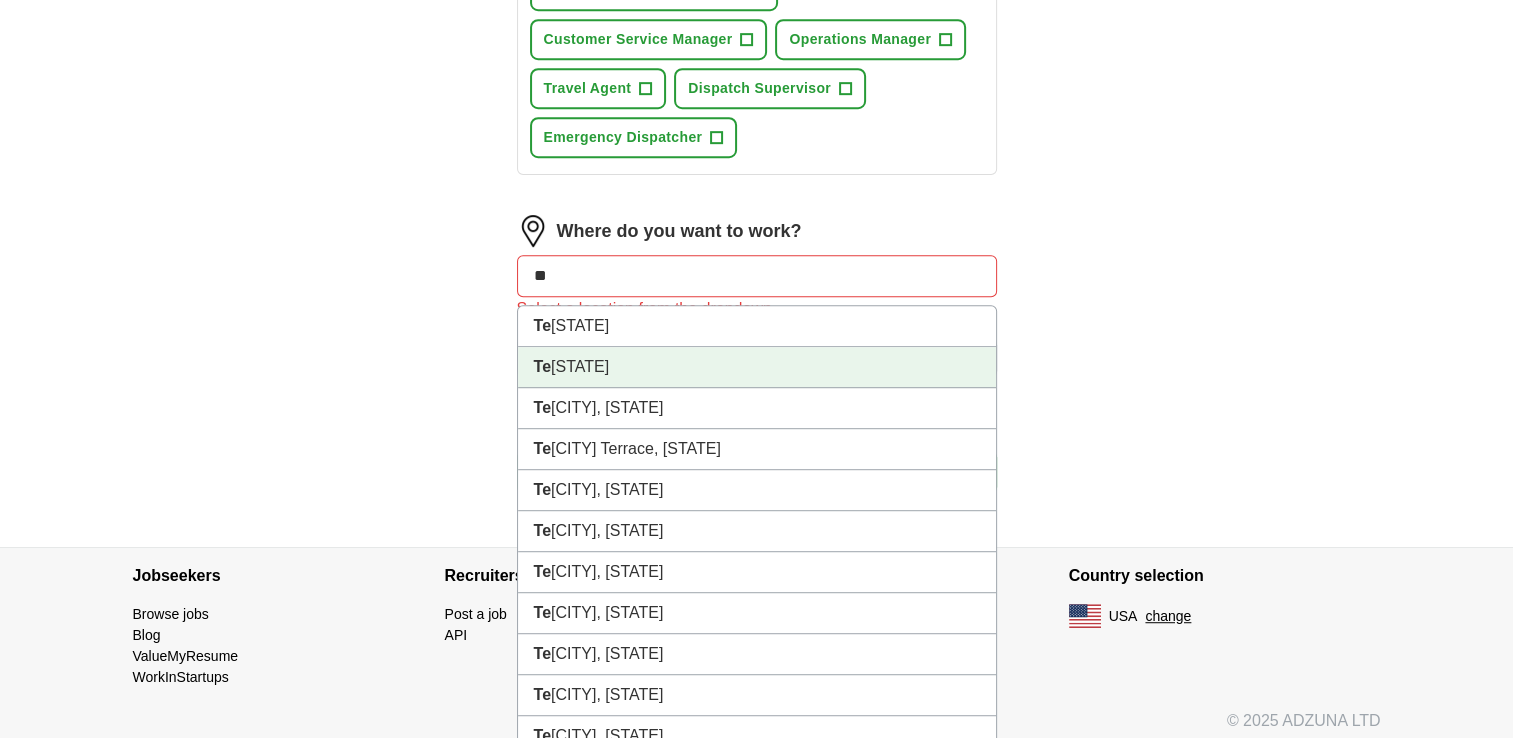 click on "[STATE]" at bounding box center (757, 367) 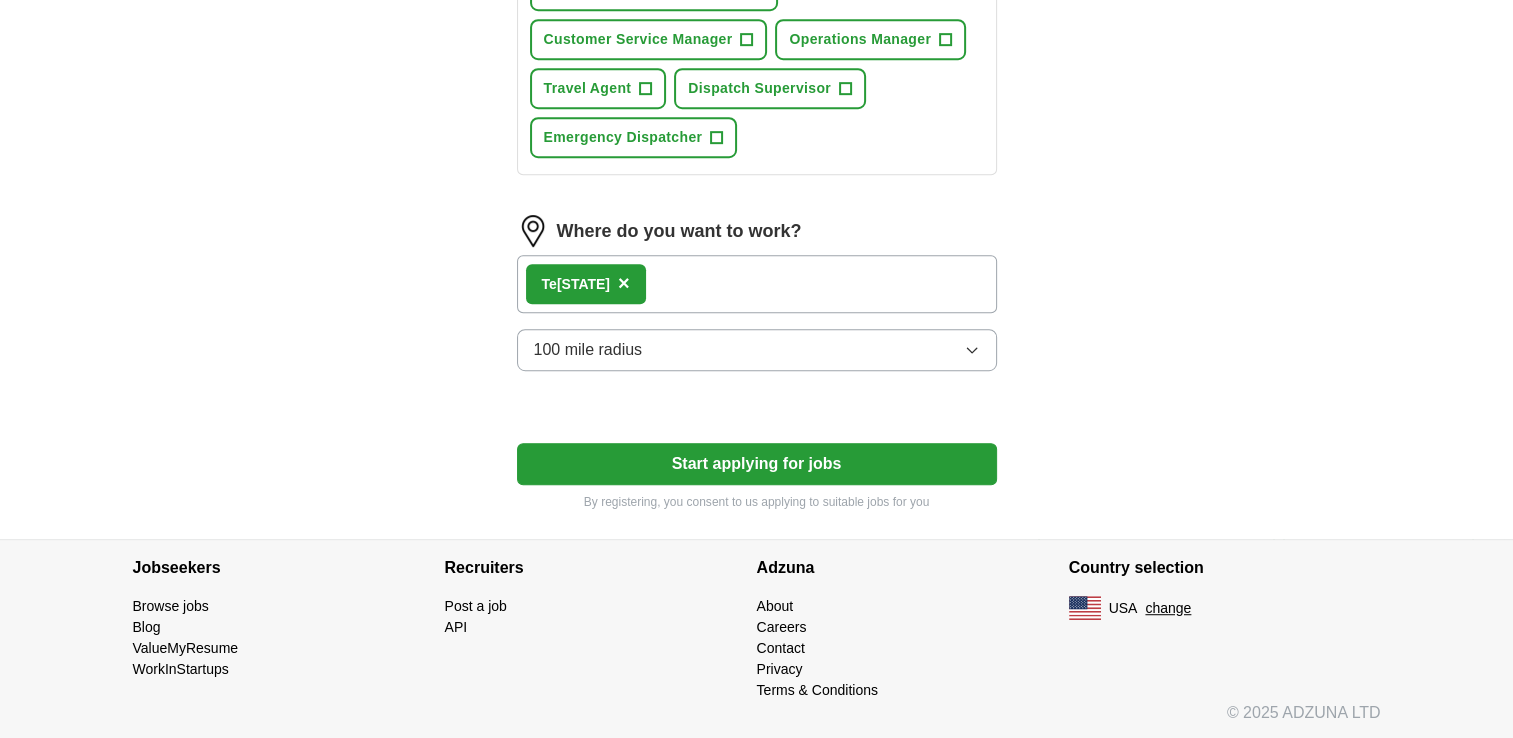 scroll, scrollTop: 1021, scrollLeft: 0, axis: vertical 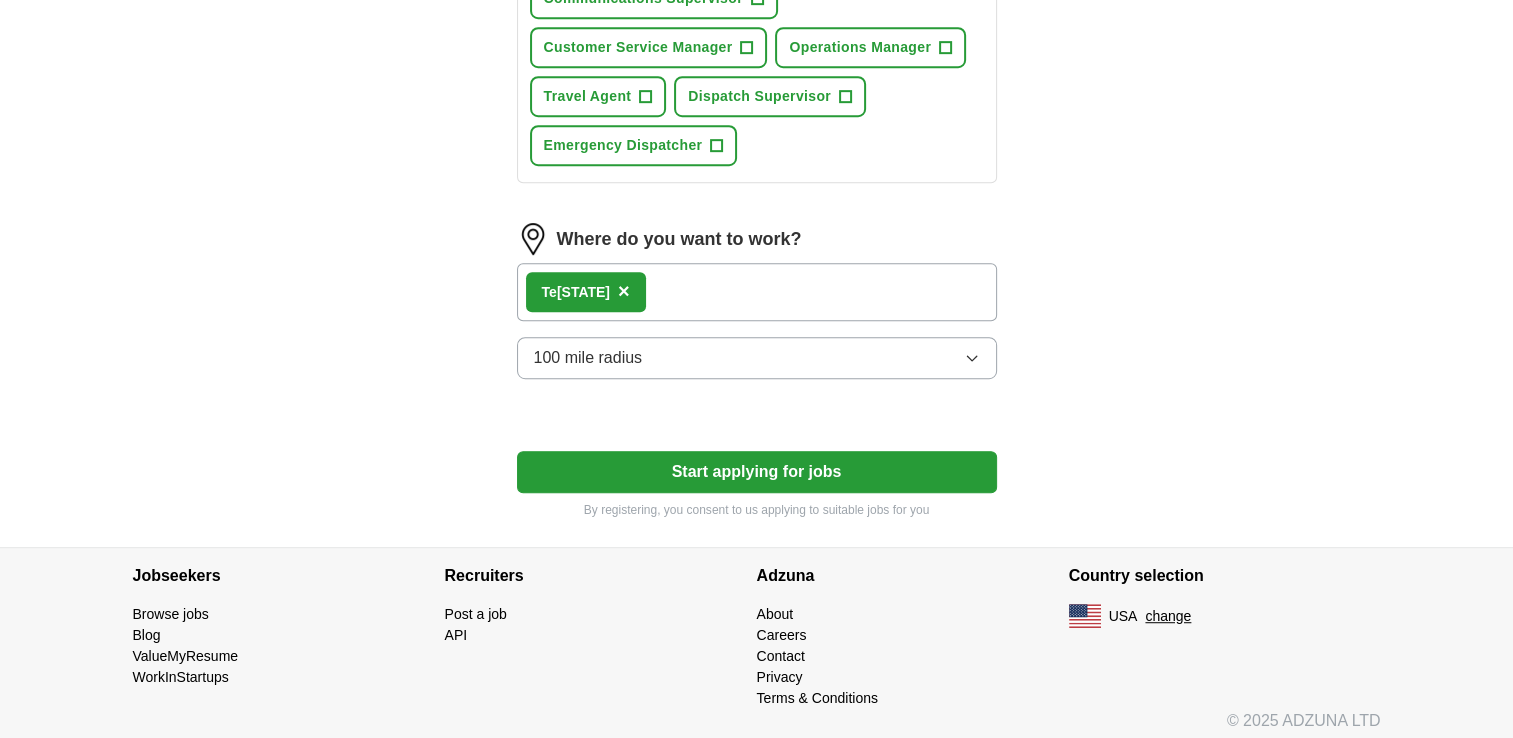 click on "Start applying for jobs" at bounding box center [757, 472] 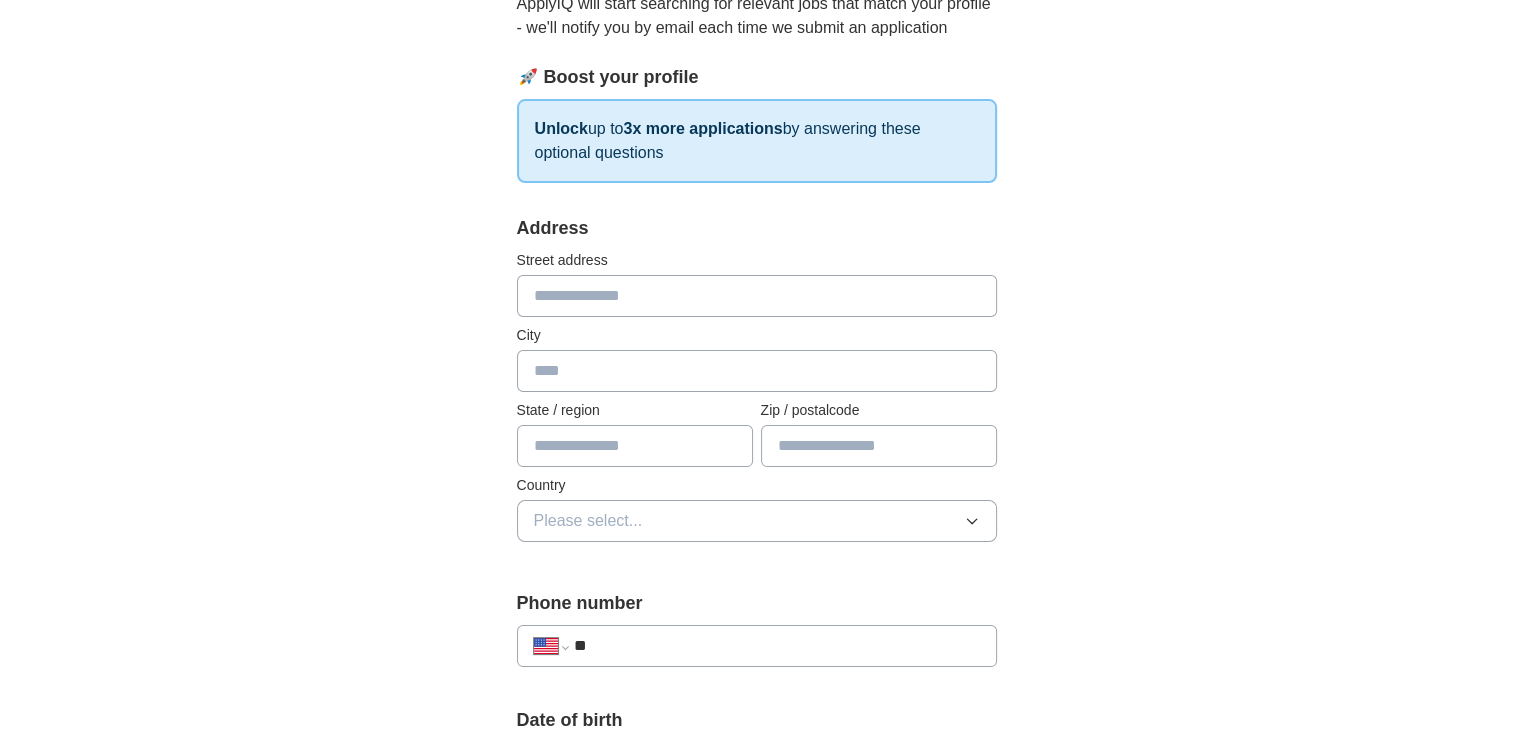 scroll, scrollTop: 236, scrollLeft: 0, axis: vertical 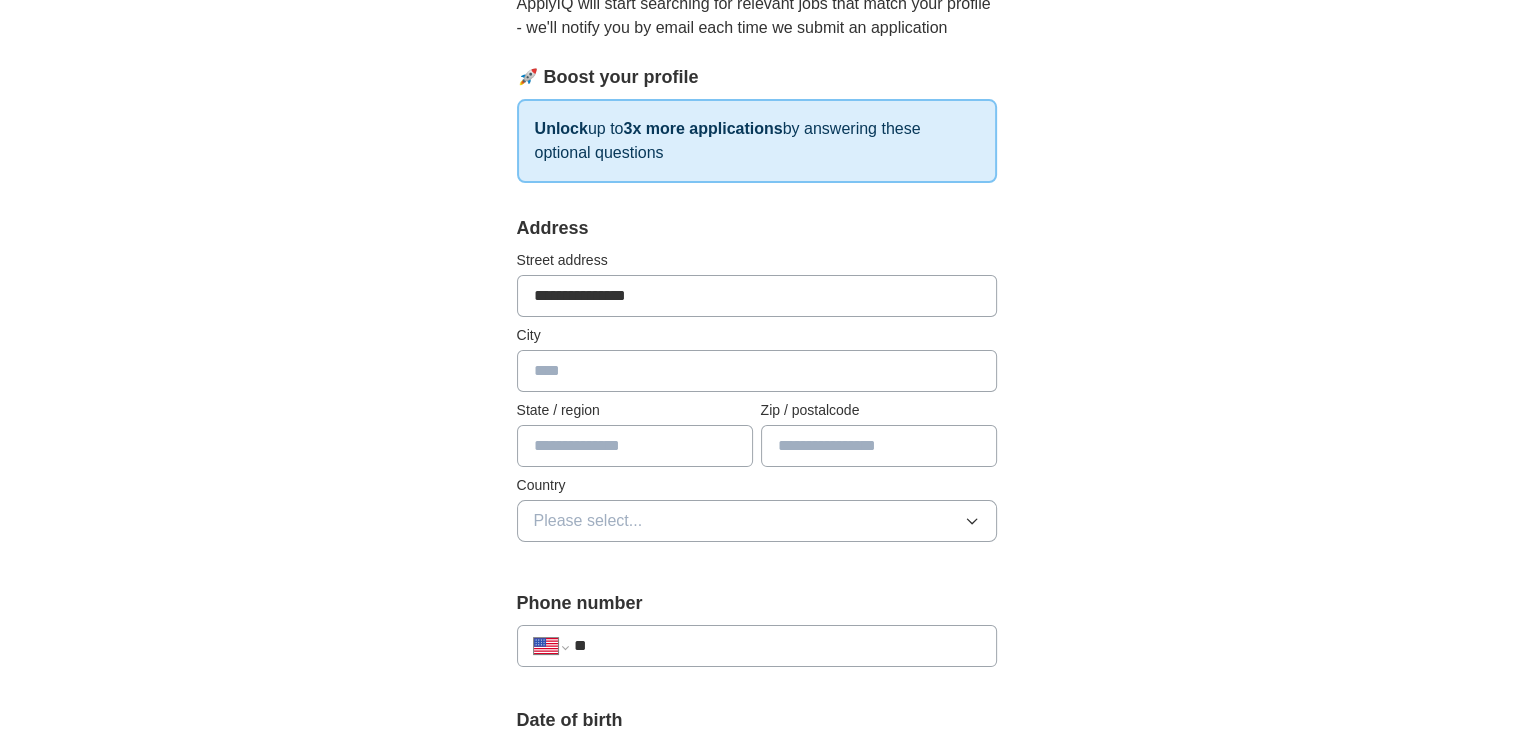 type on "******" 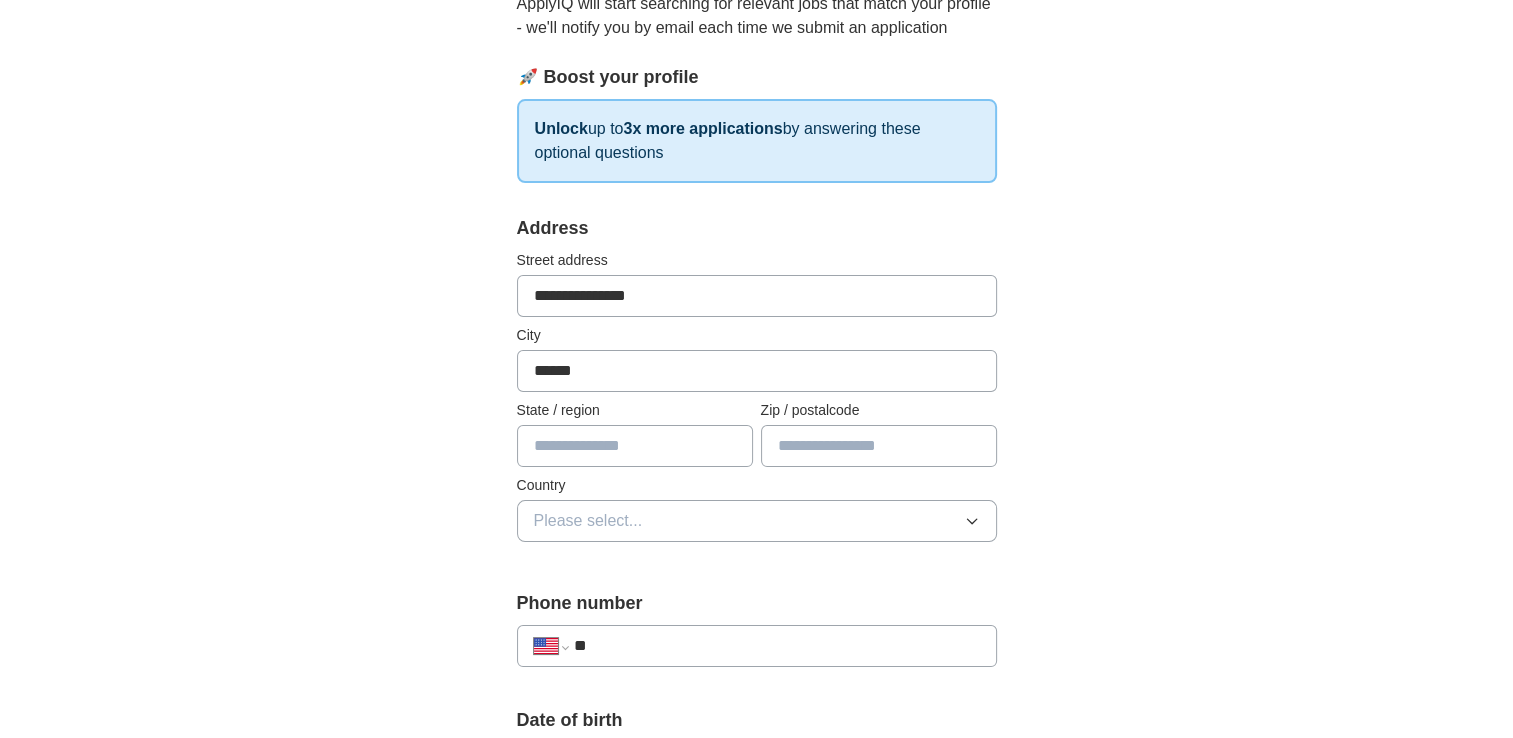 type on "*****" 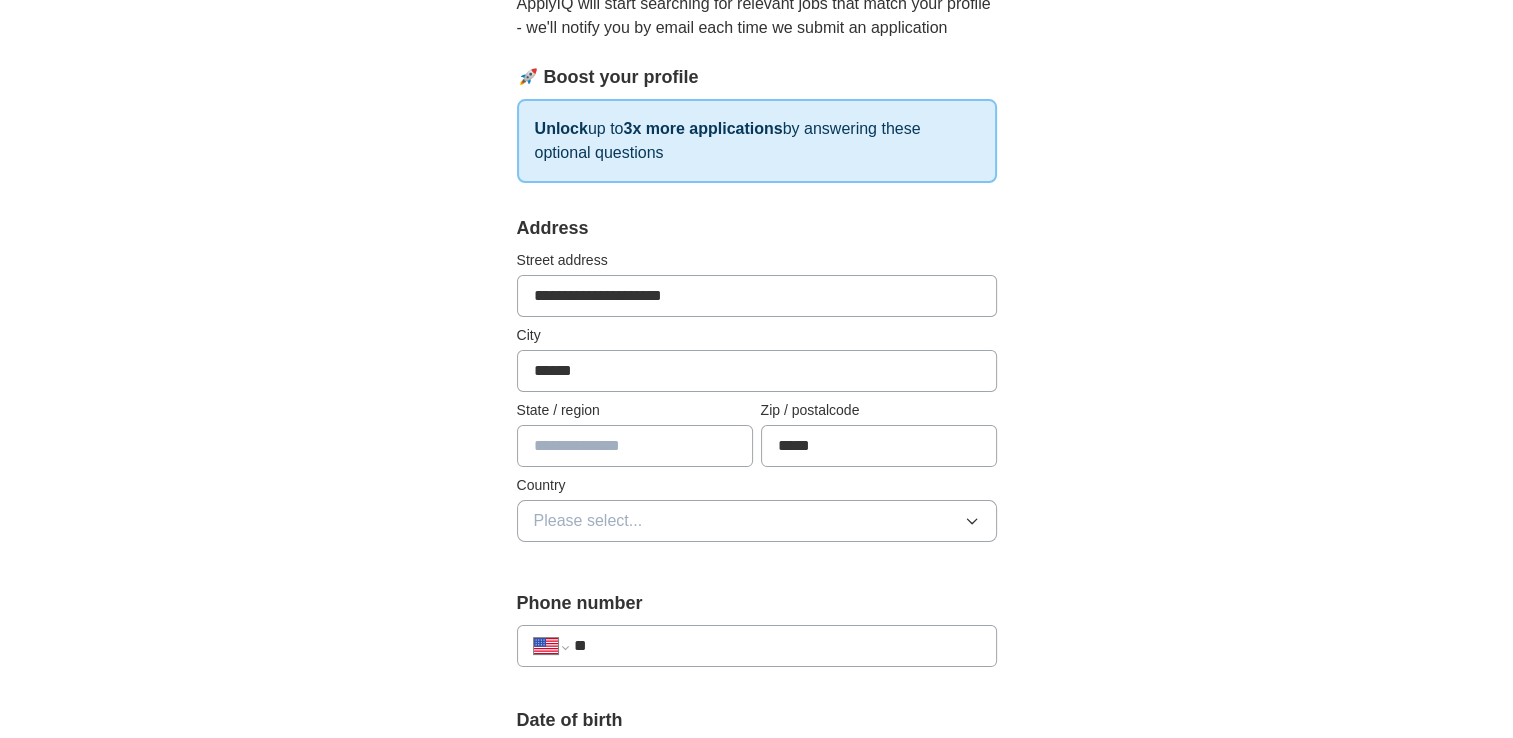 type on "**********" 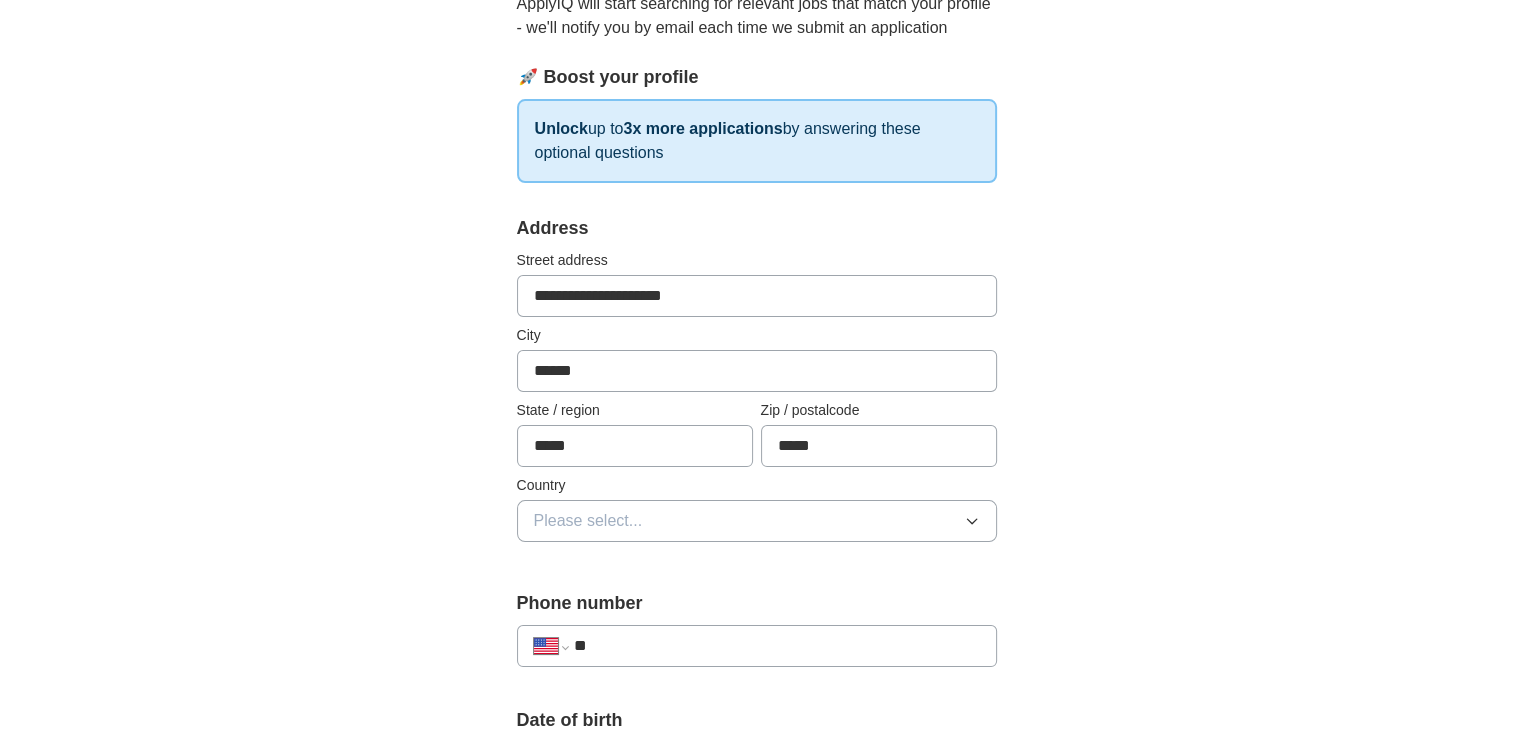 type on "*****" 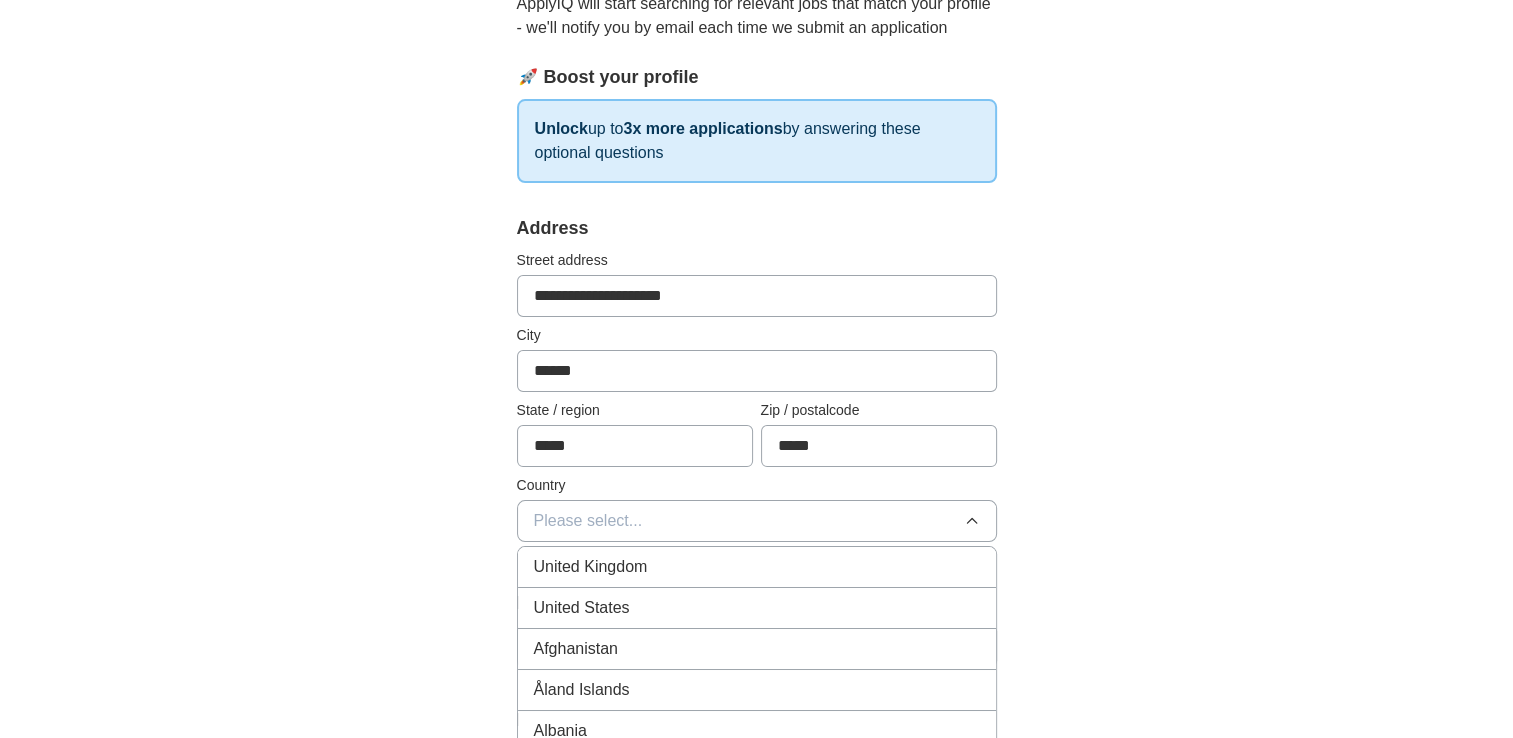 click on "United States" at bounding box center (591, 567) 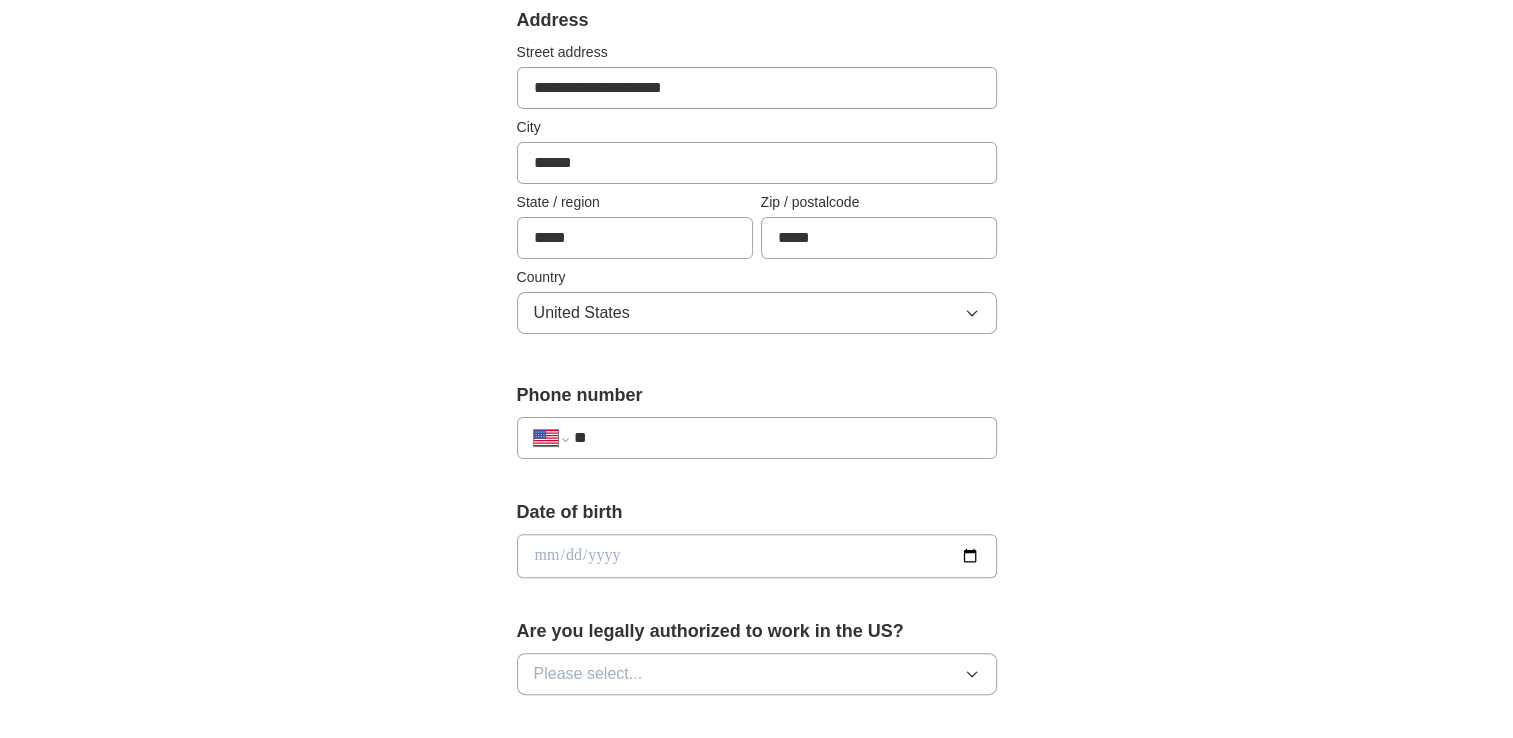 scroll, scrollTop: 447, scrollLeft: 0, axis: vertical 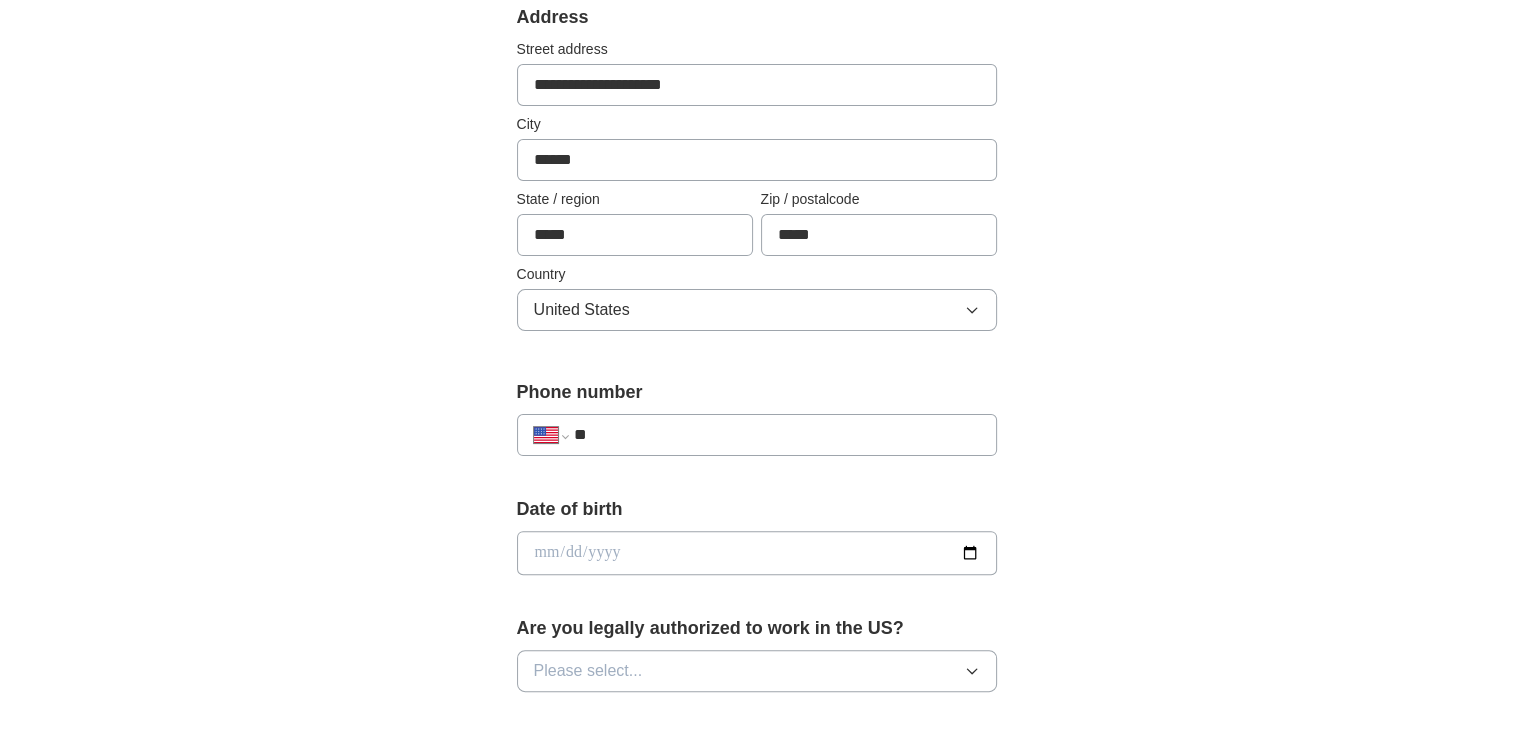 click on "**" at bounding box center [776, 435] 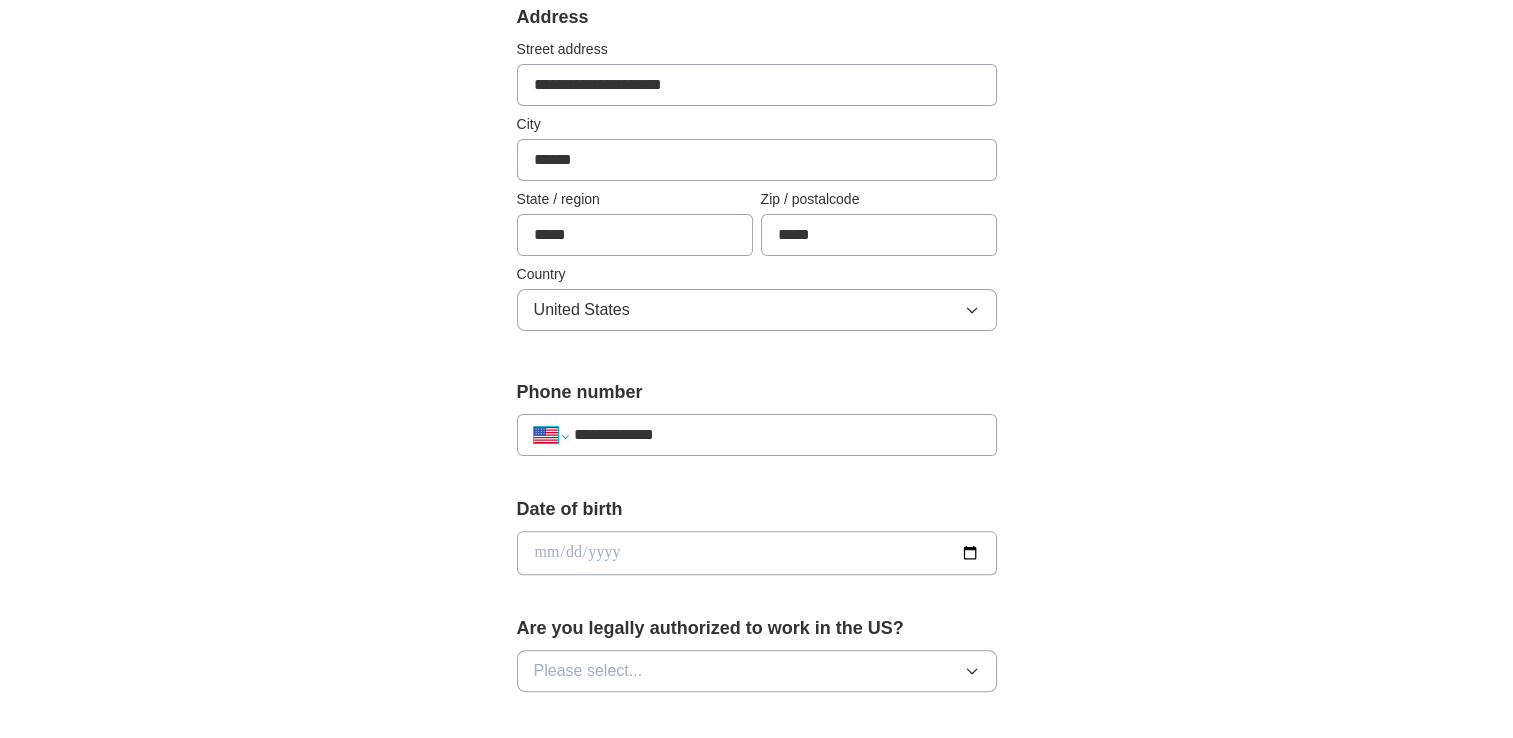 select on "**" 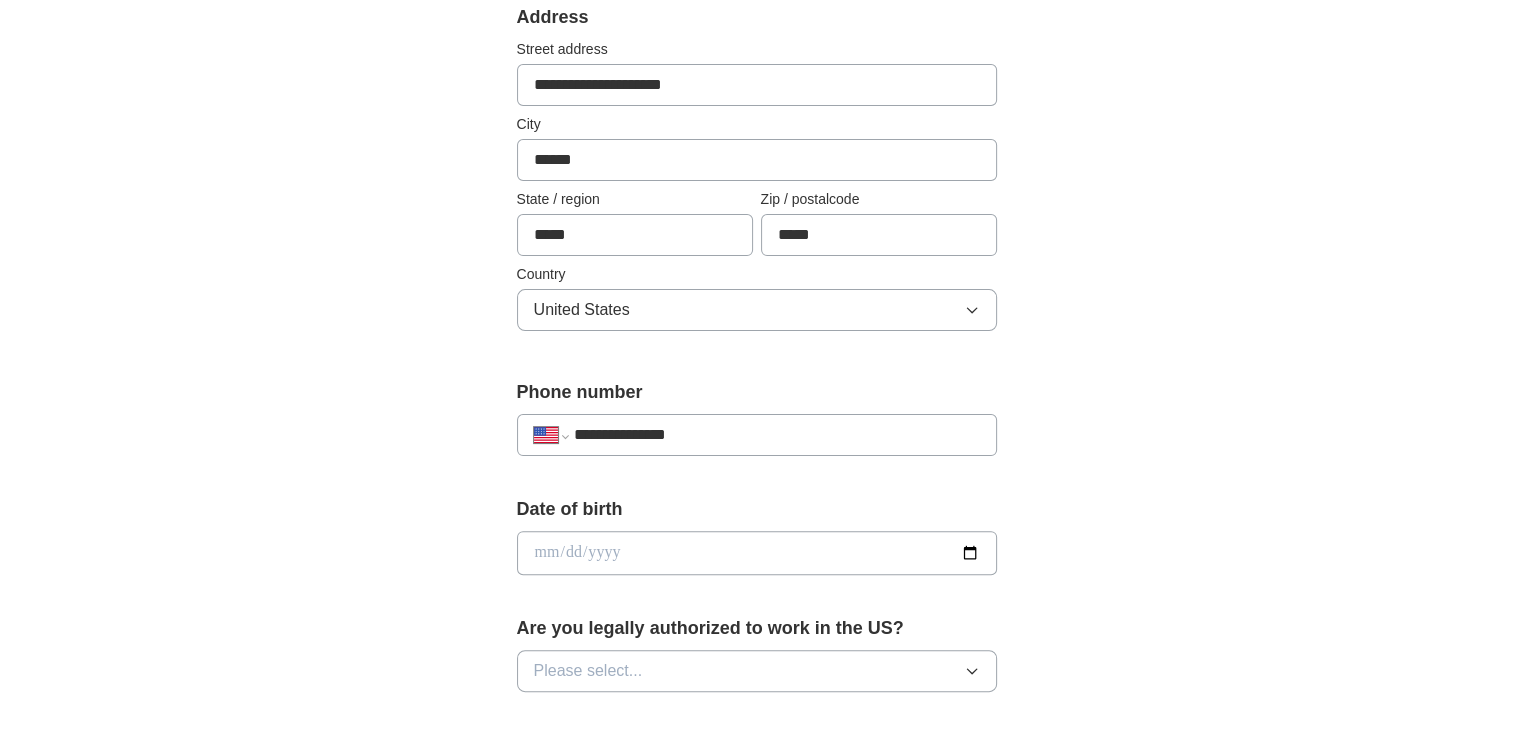 type on "**********" 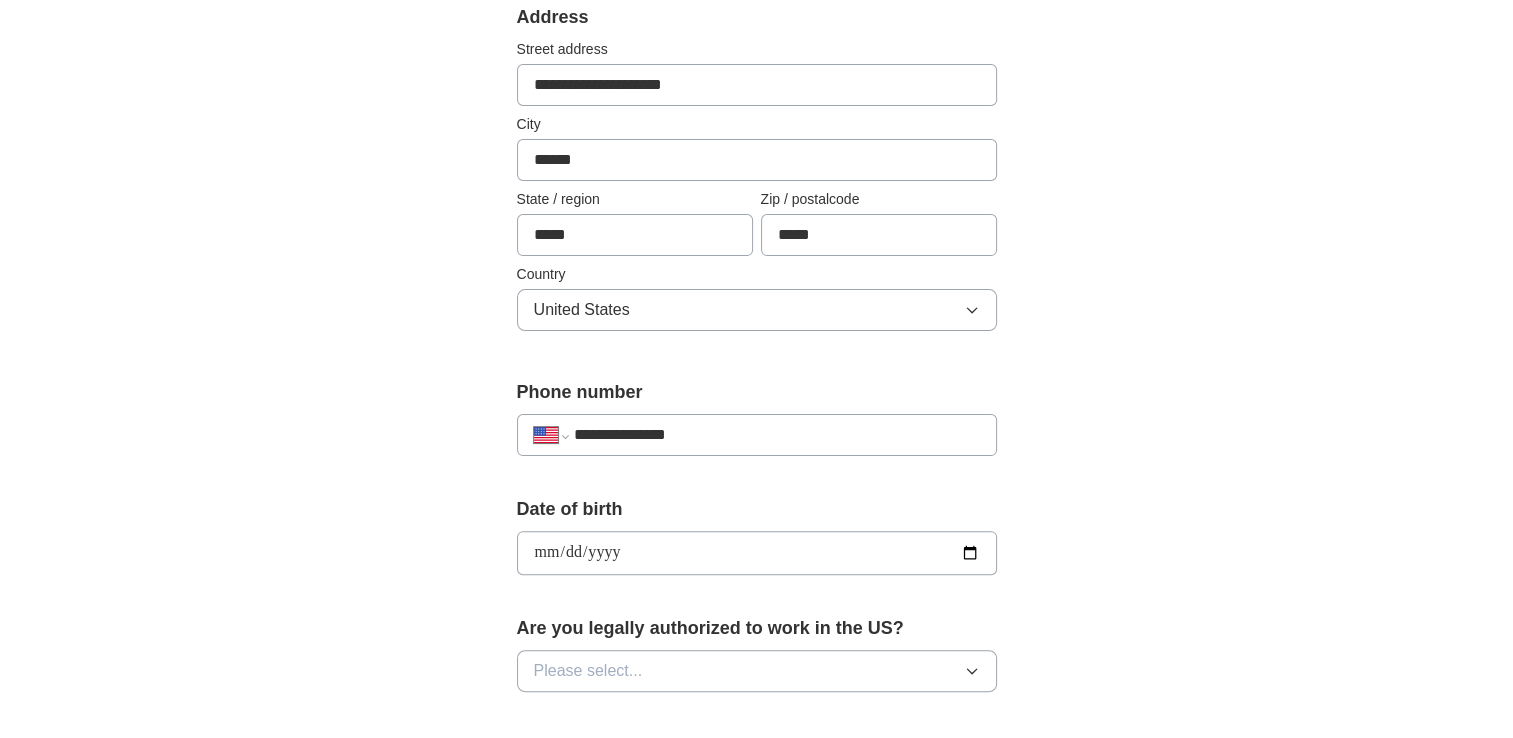 type on "**********" 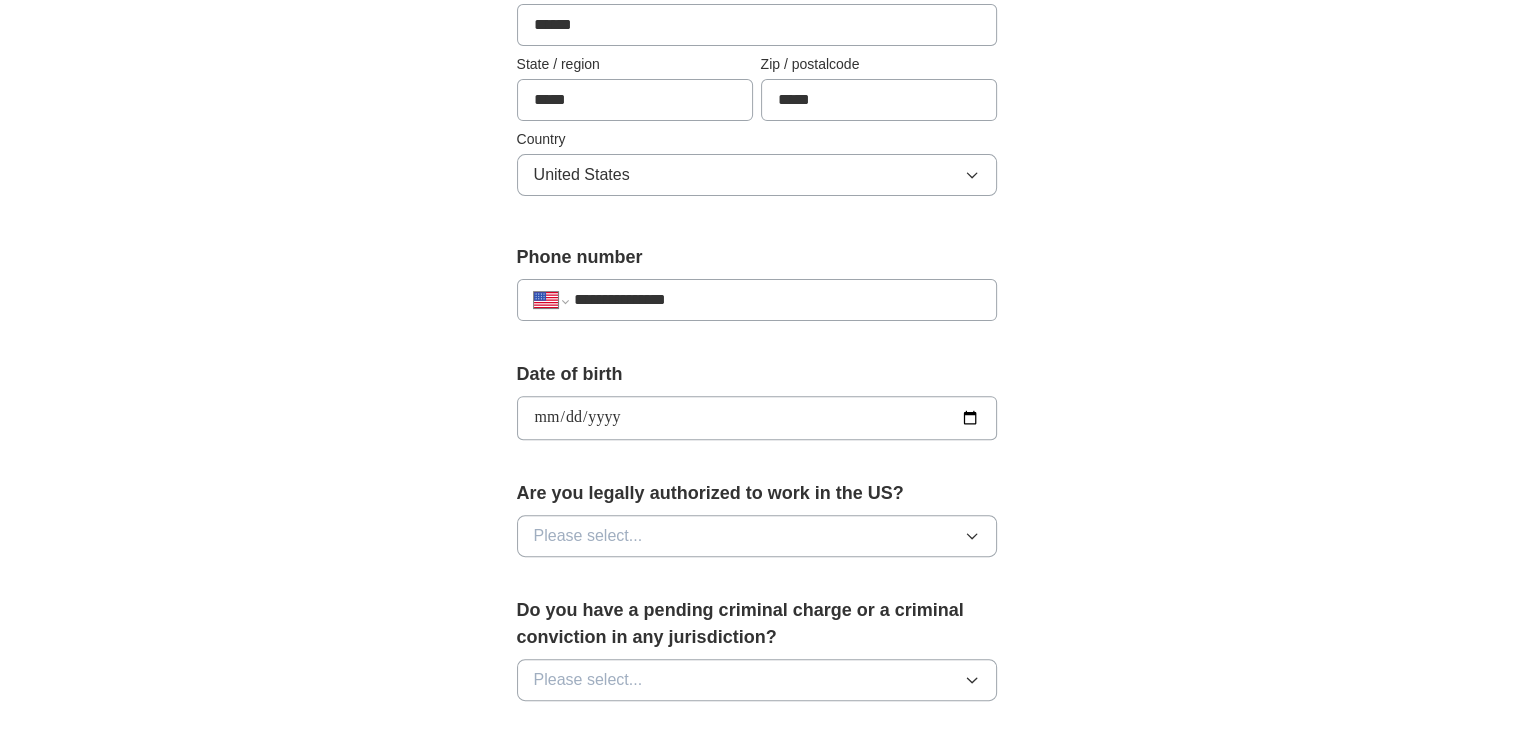 scroll, scrollTop: 600, scrollLeft: 0, axis: vertical 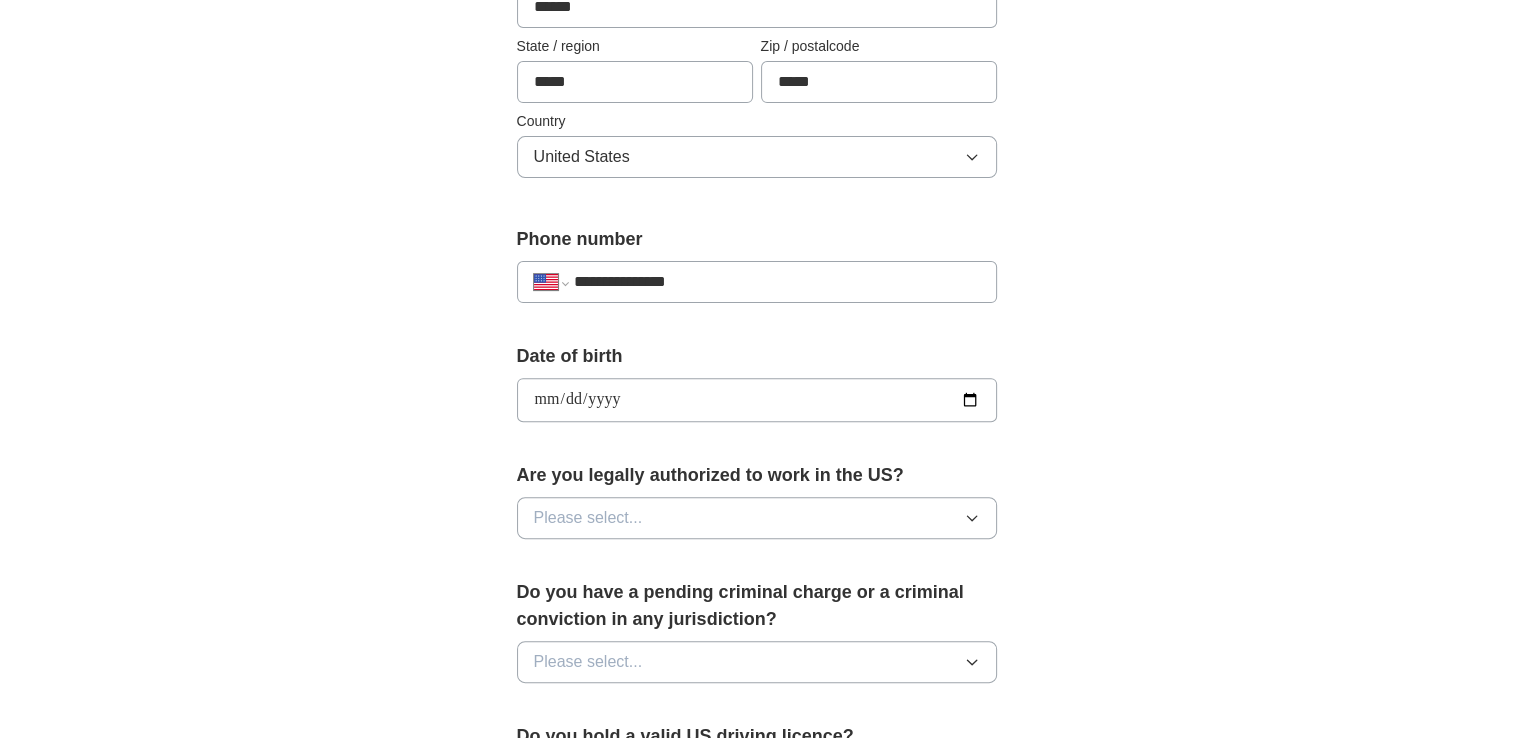 click on "Please select..." at bounding box center [757, 157] 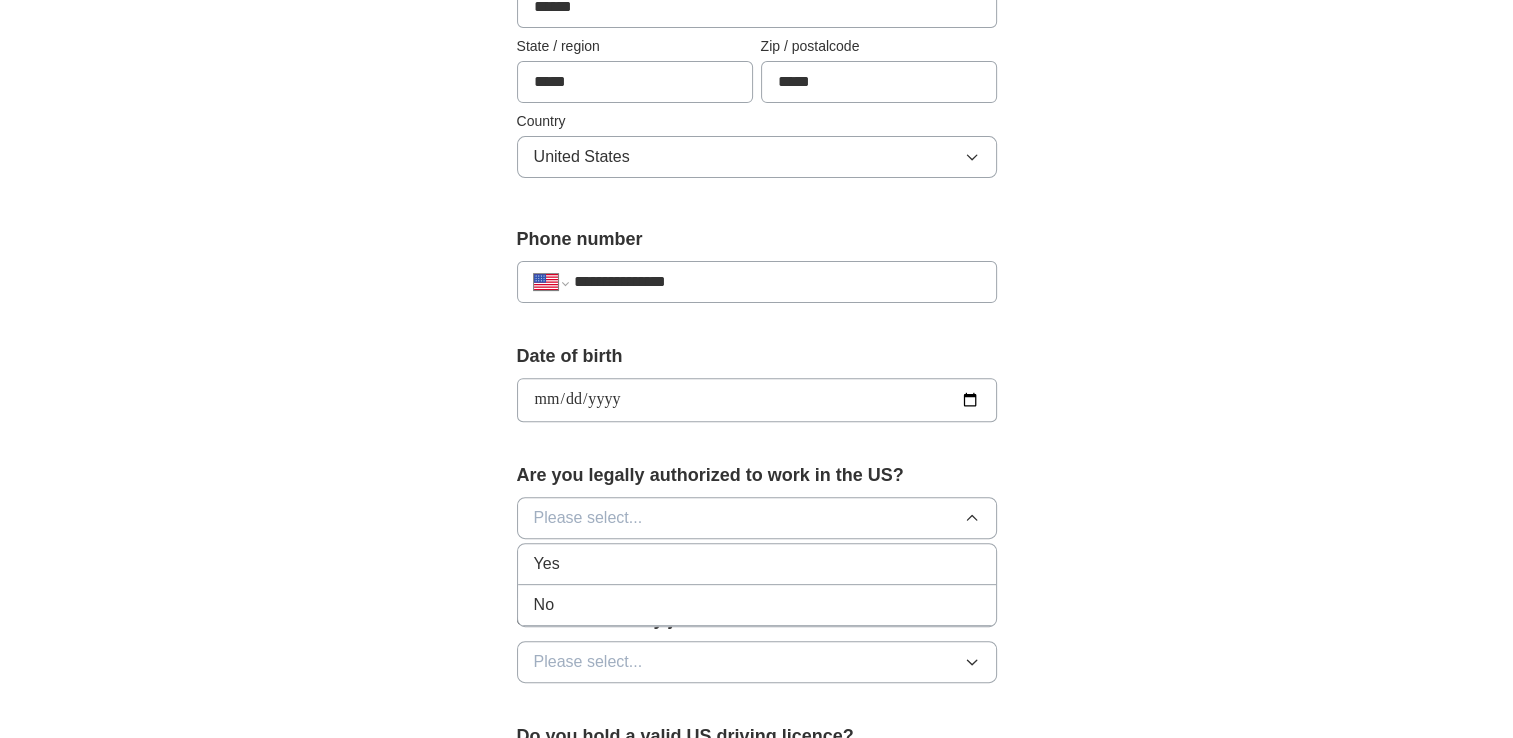 click on "Yes" at bounding box center [757, 564] 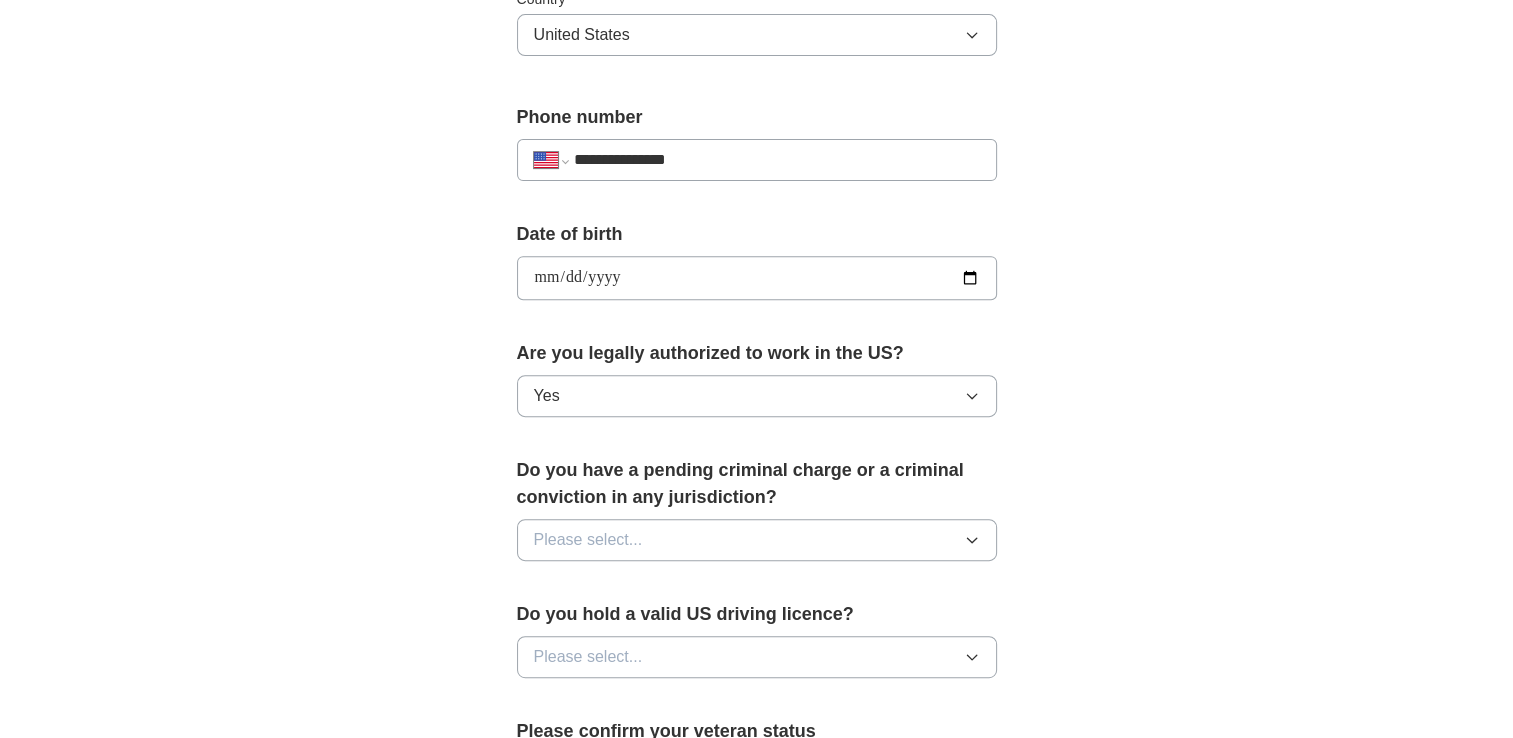 scroll, scrollTop: 723, scrollLeft: 0, axis: vertical 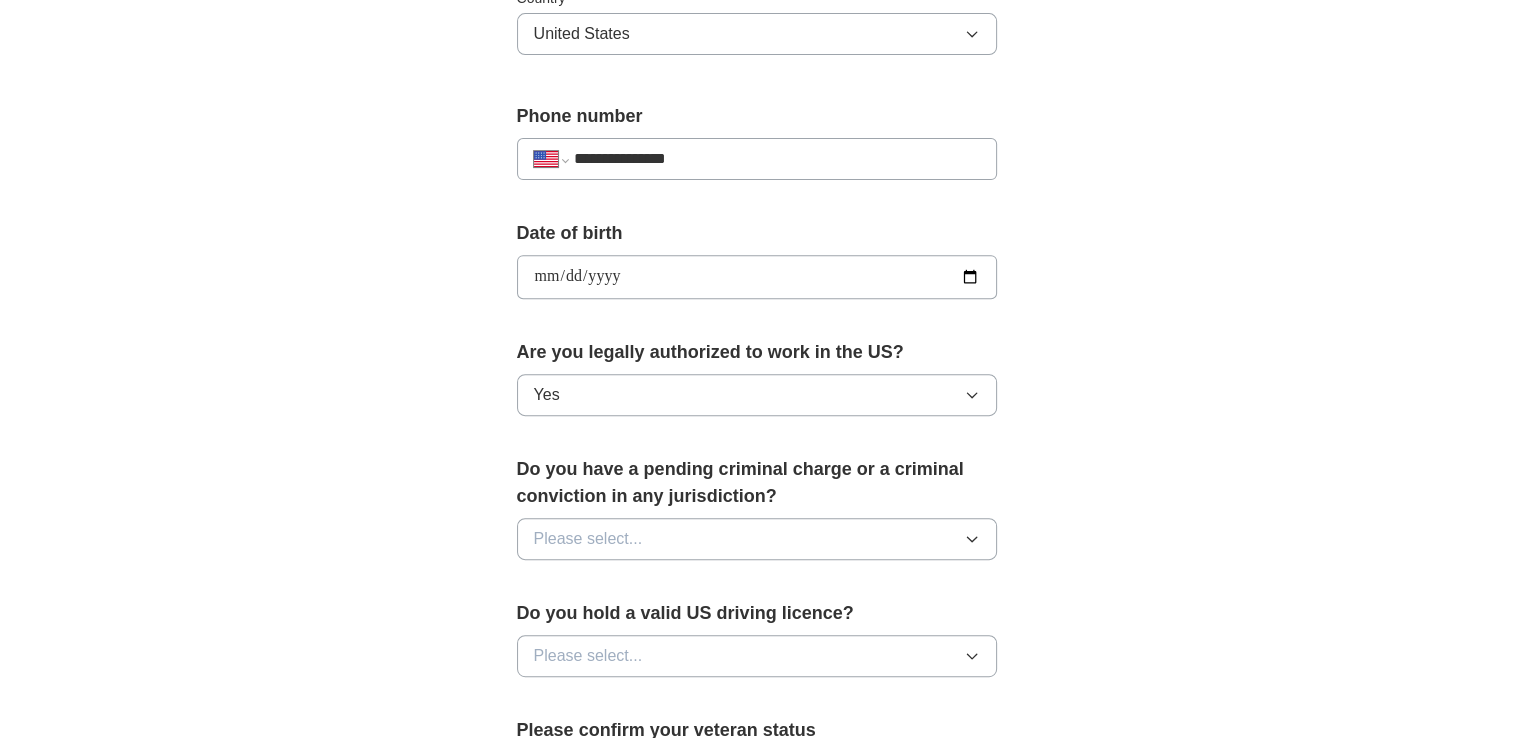 click on "Please select..." at bounding box center (588, 539) 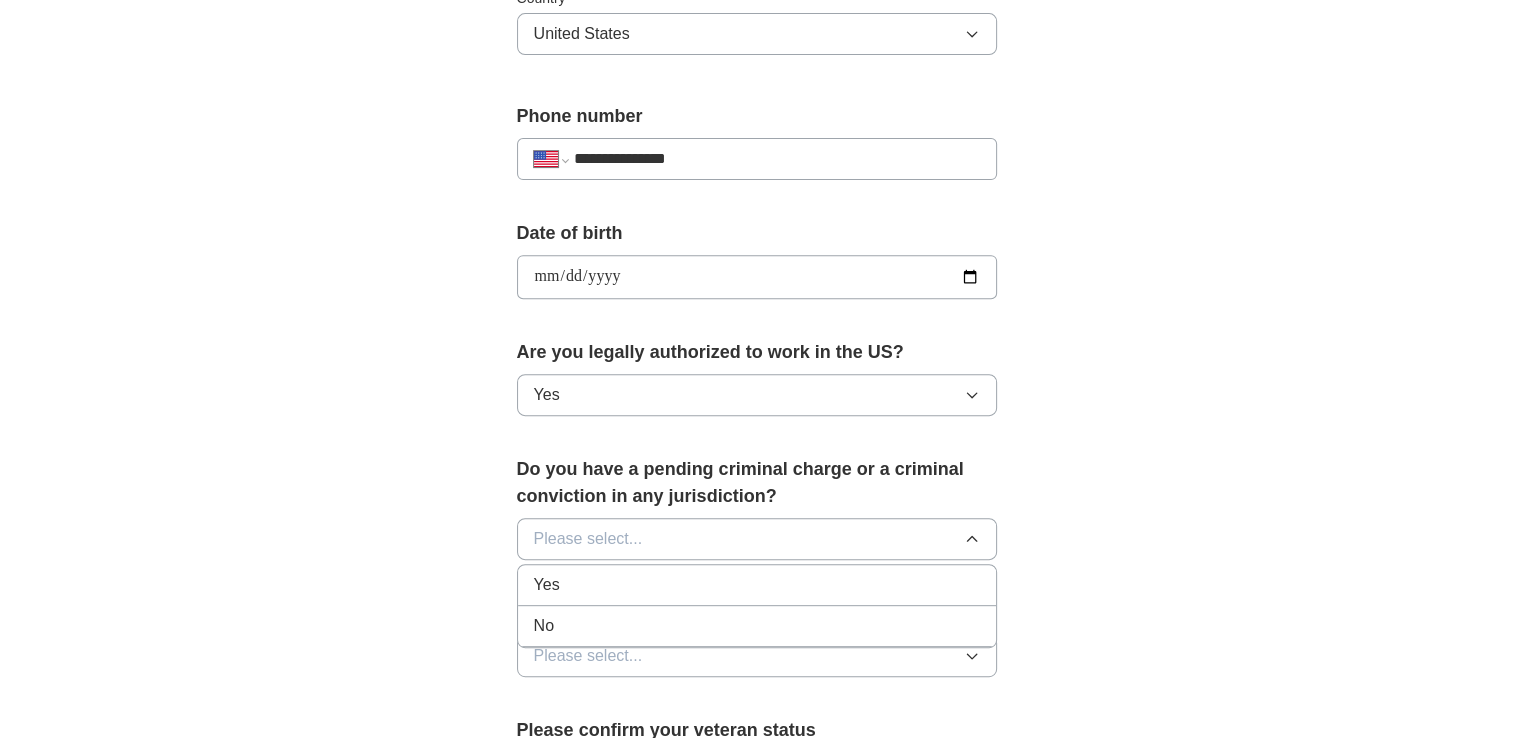 click on "No" at bounding box center (547, 585) 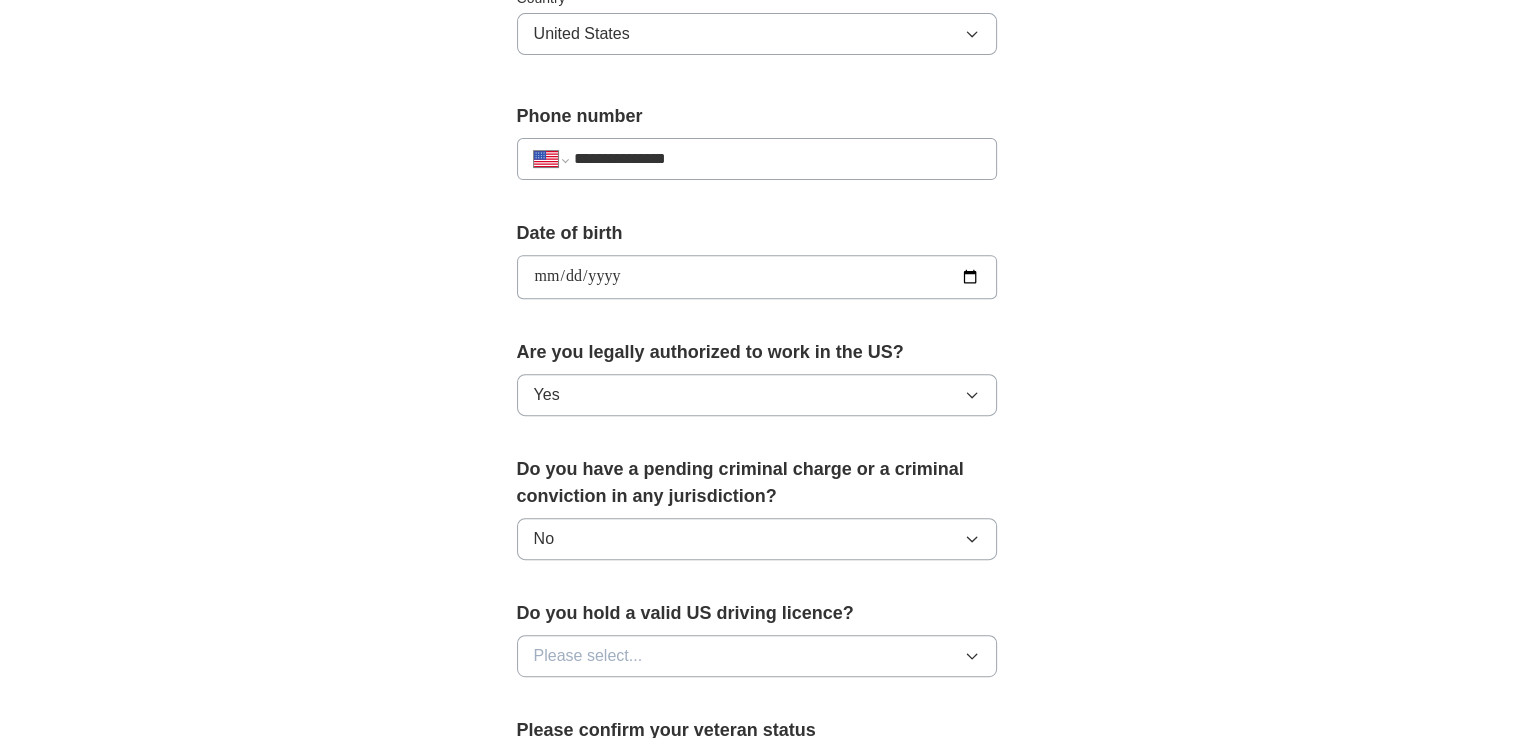 click on "Please select..." at bounding box center (588, 656) 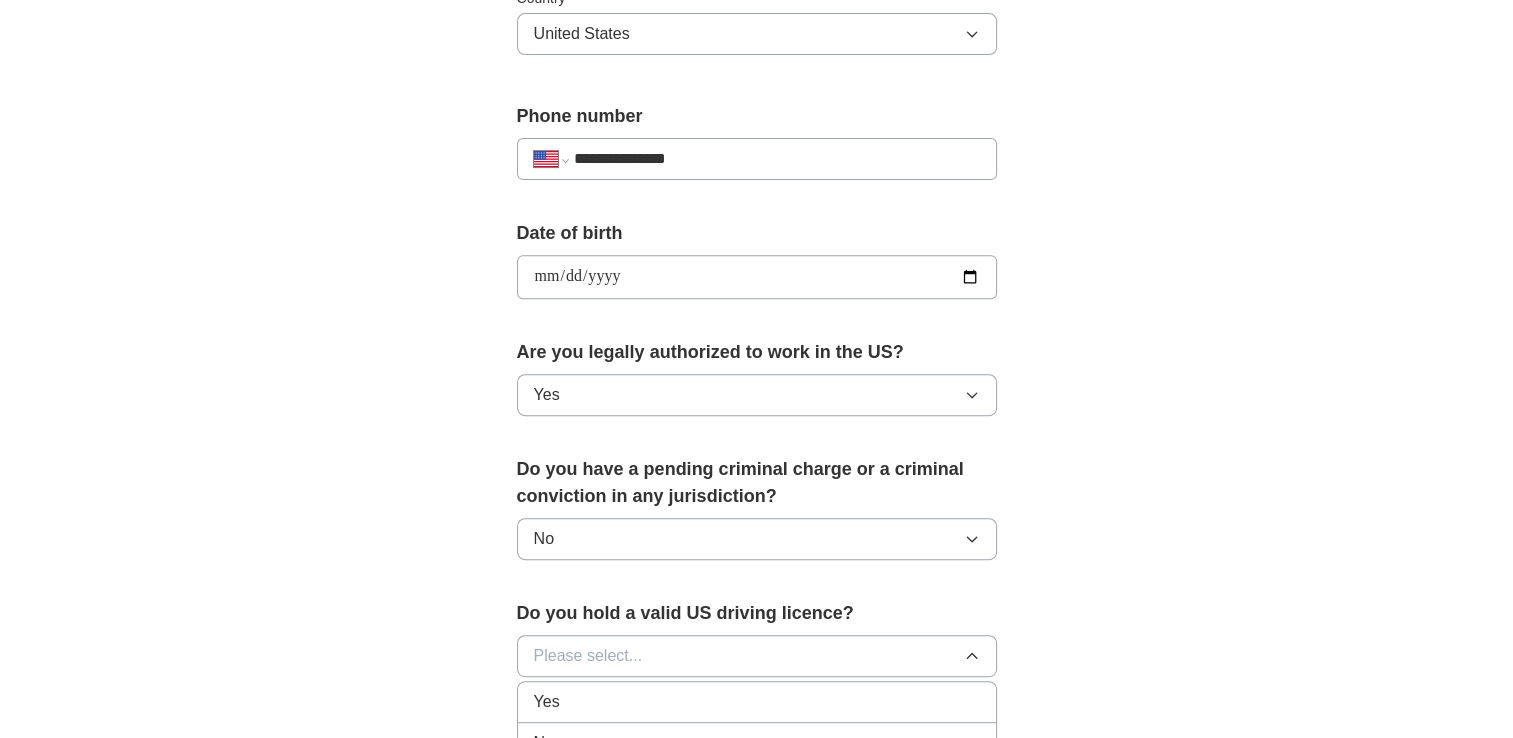 click on "Yes" at bounding box center [547, 702] 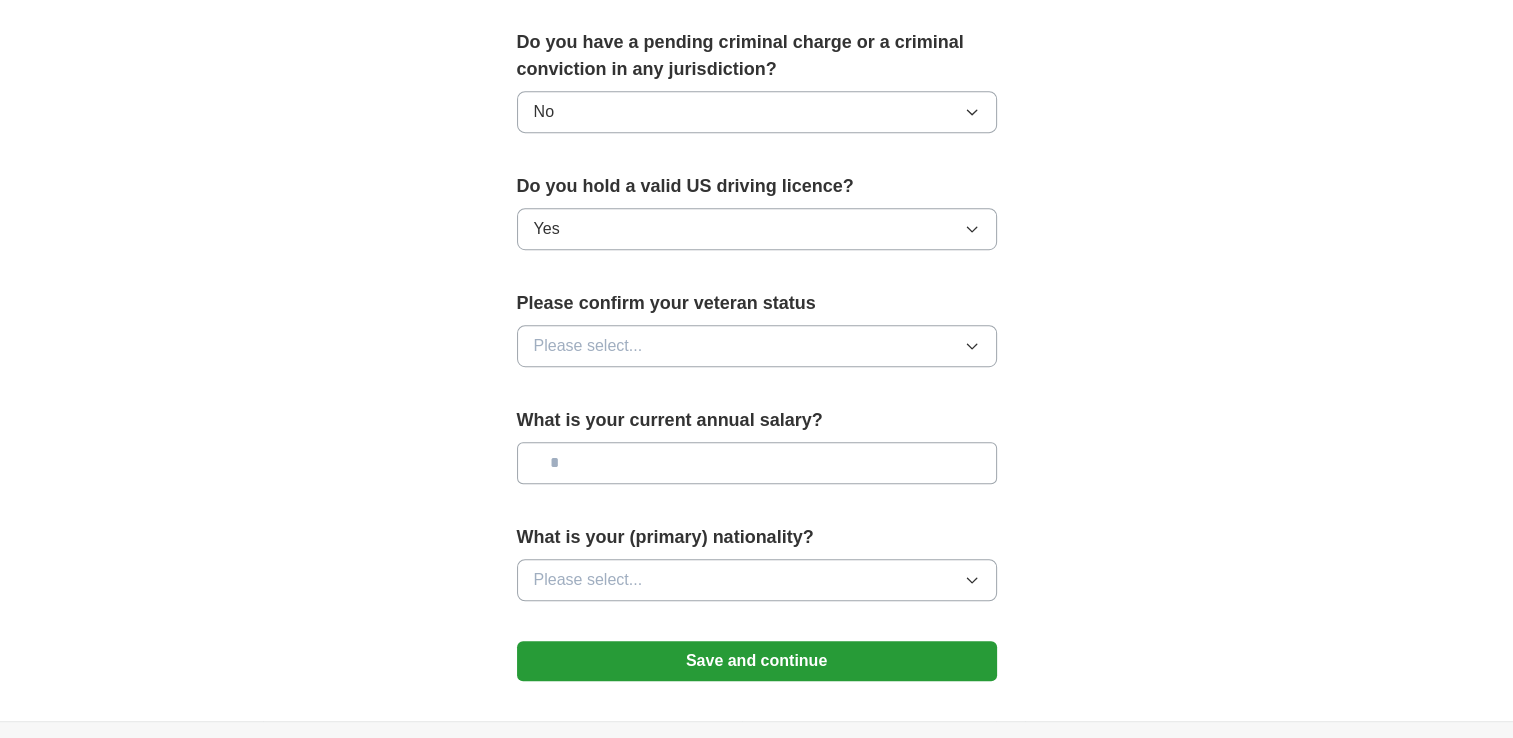 scroll, scrollTop: 1151, scrollLeft: 0, axis: vertical 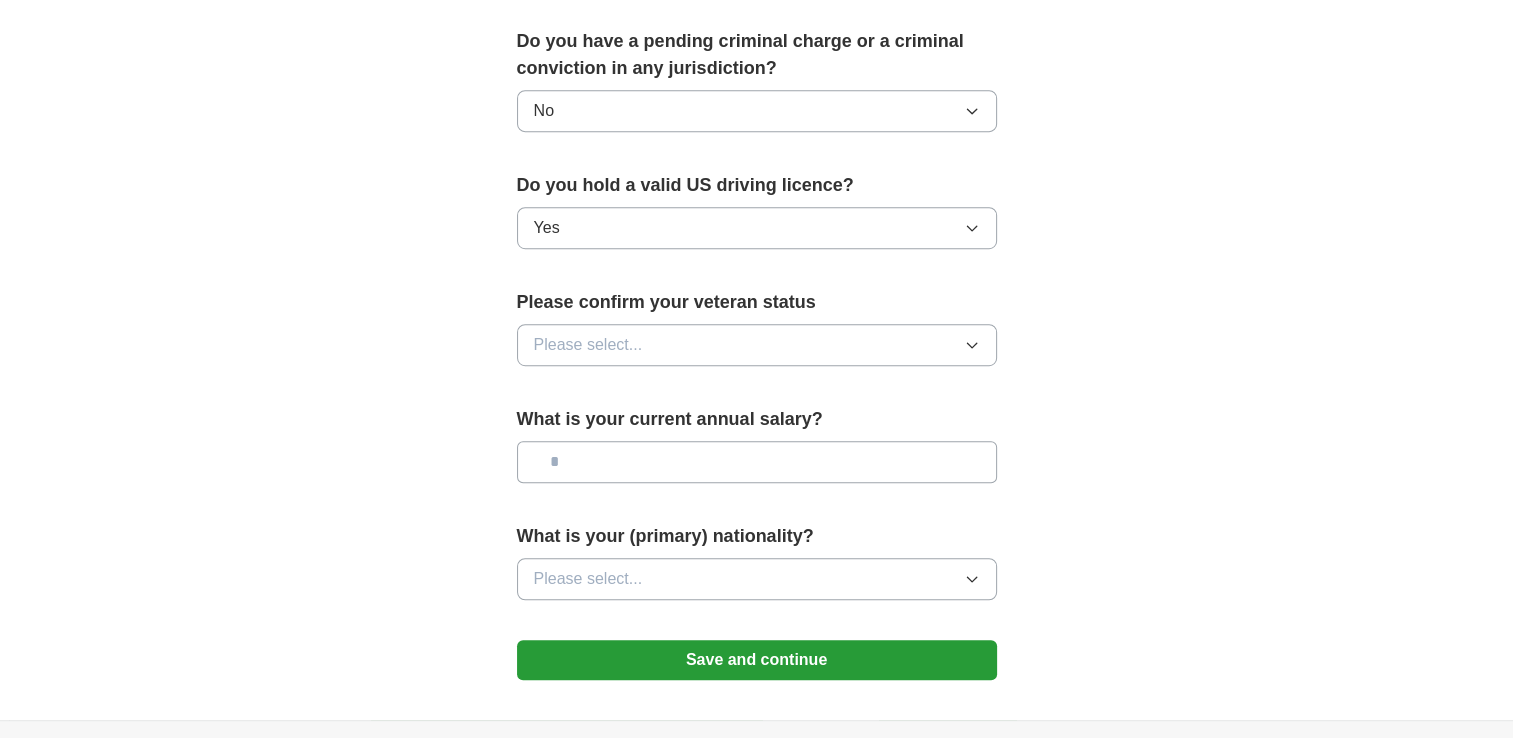 click on "Please select..." at bounding box center (588, 345) 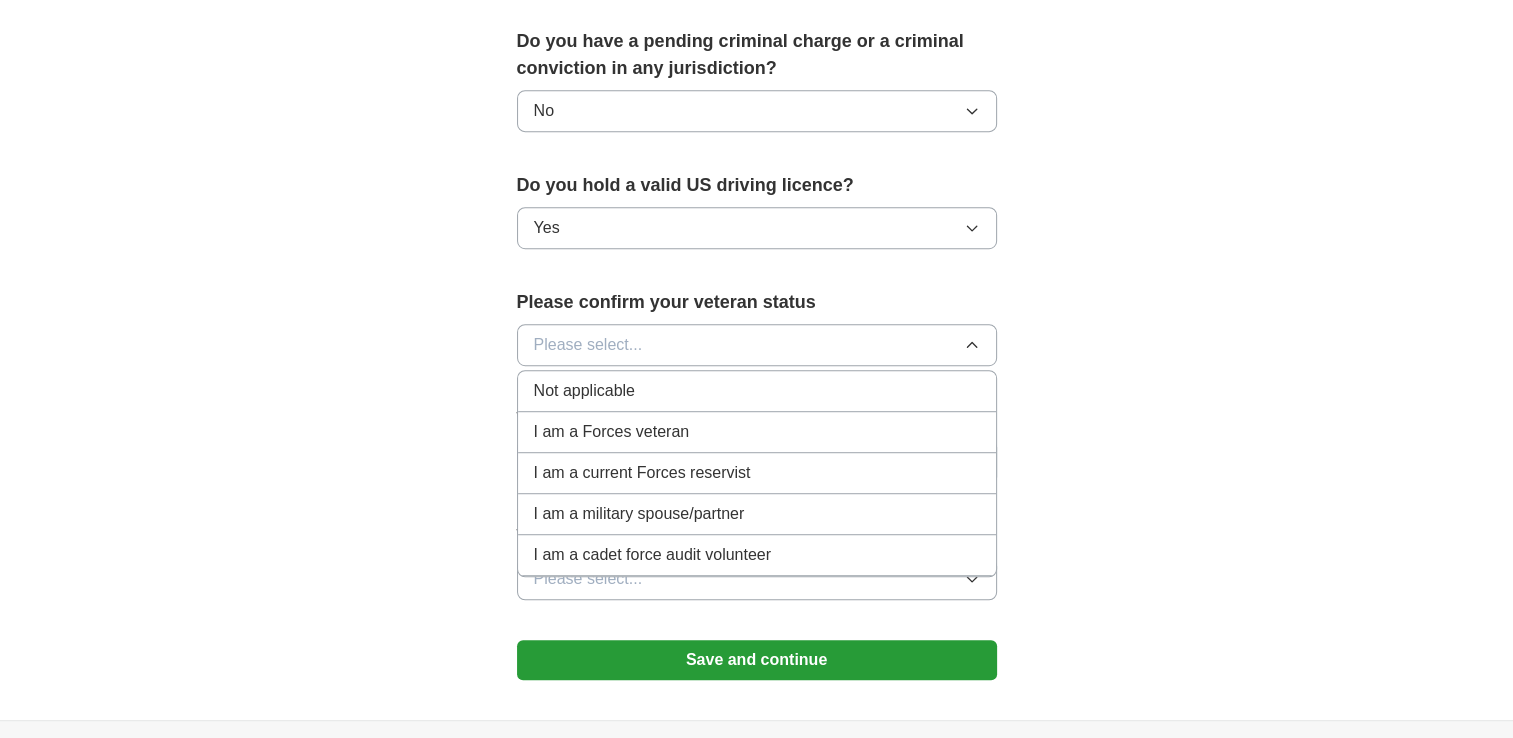 click on "Not applicable" at bounding box center (757, 391) 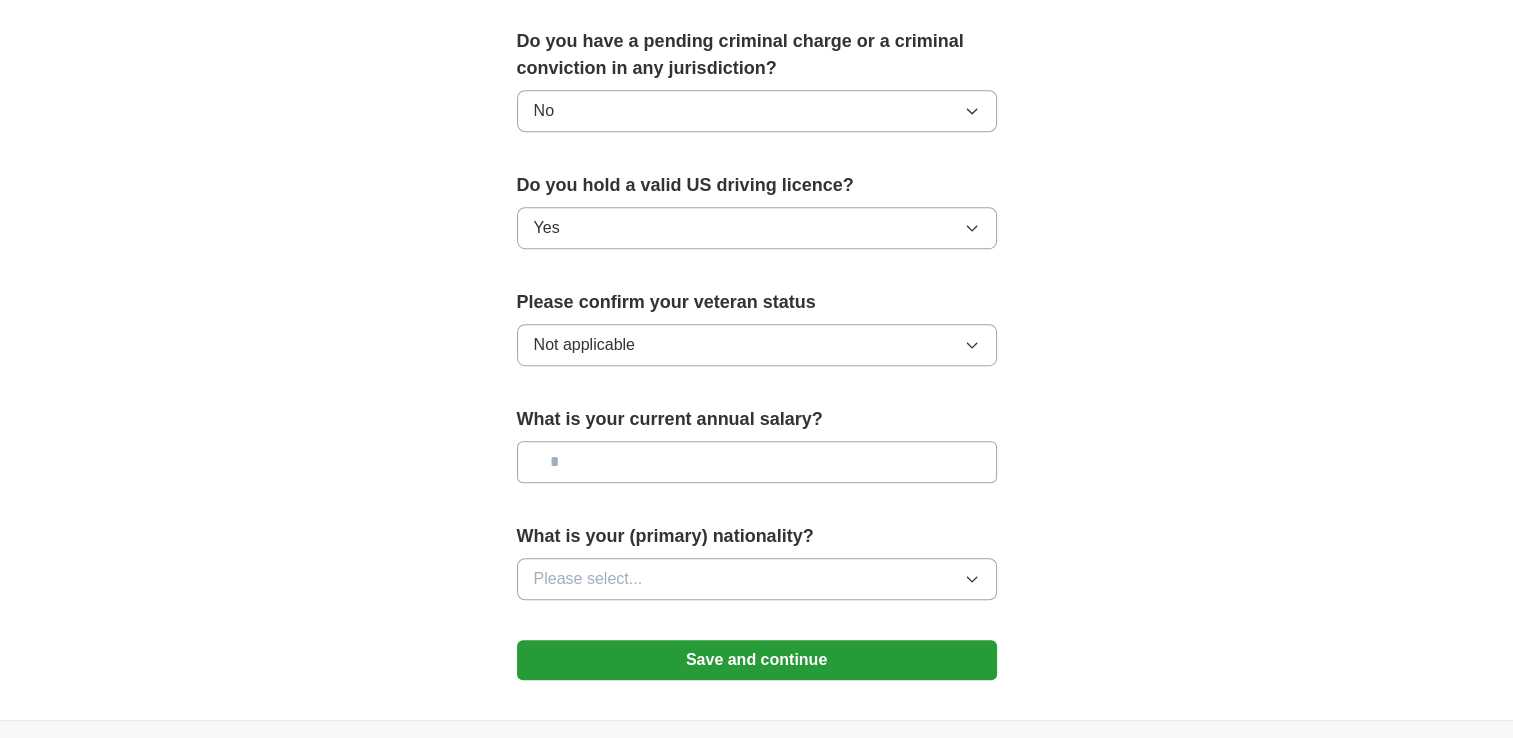 click on "Please select..." at bounding box center [588, 579] 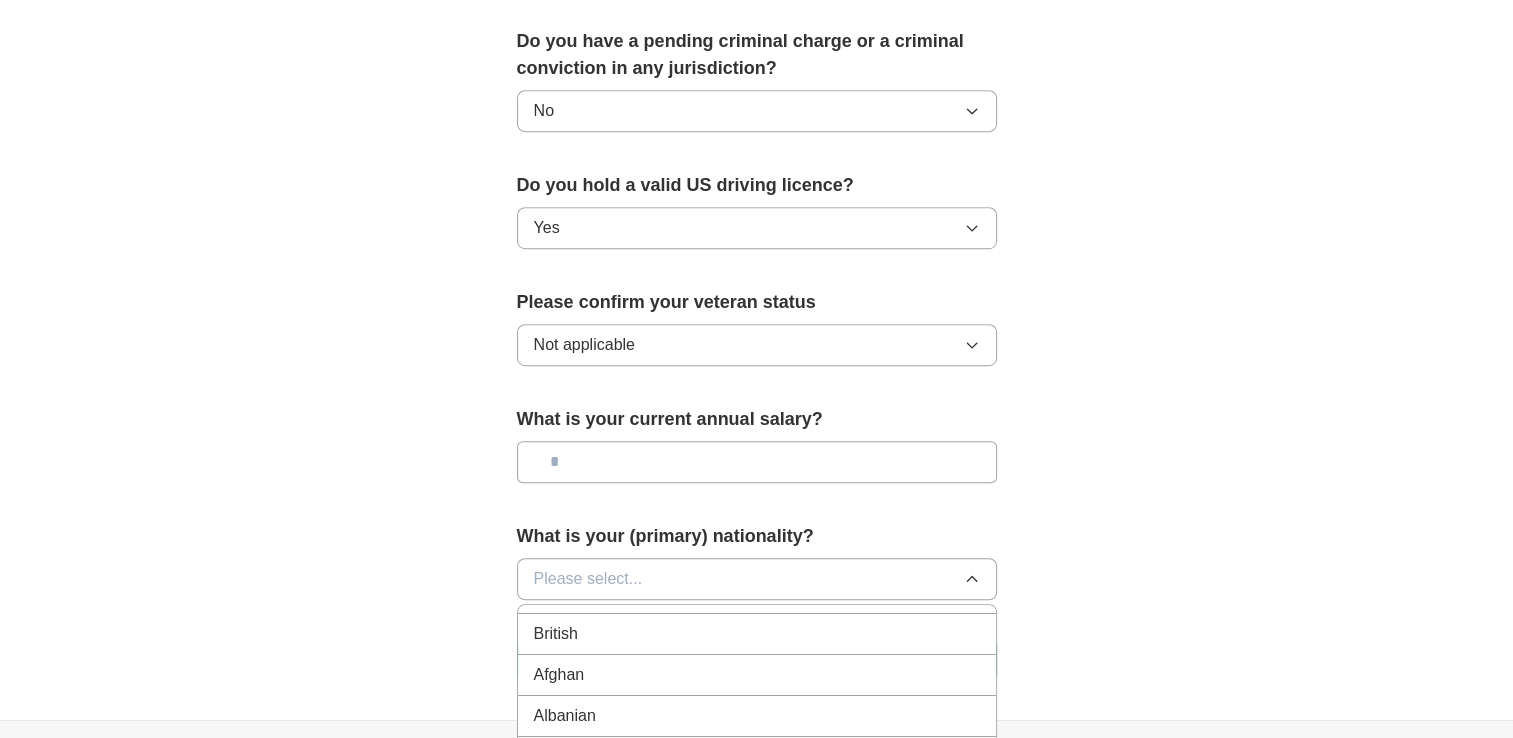 scroll, scrollTop: 27, scrollLeft: 0, axis: vertical 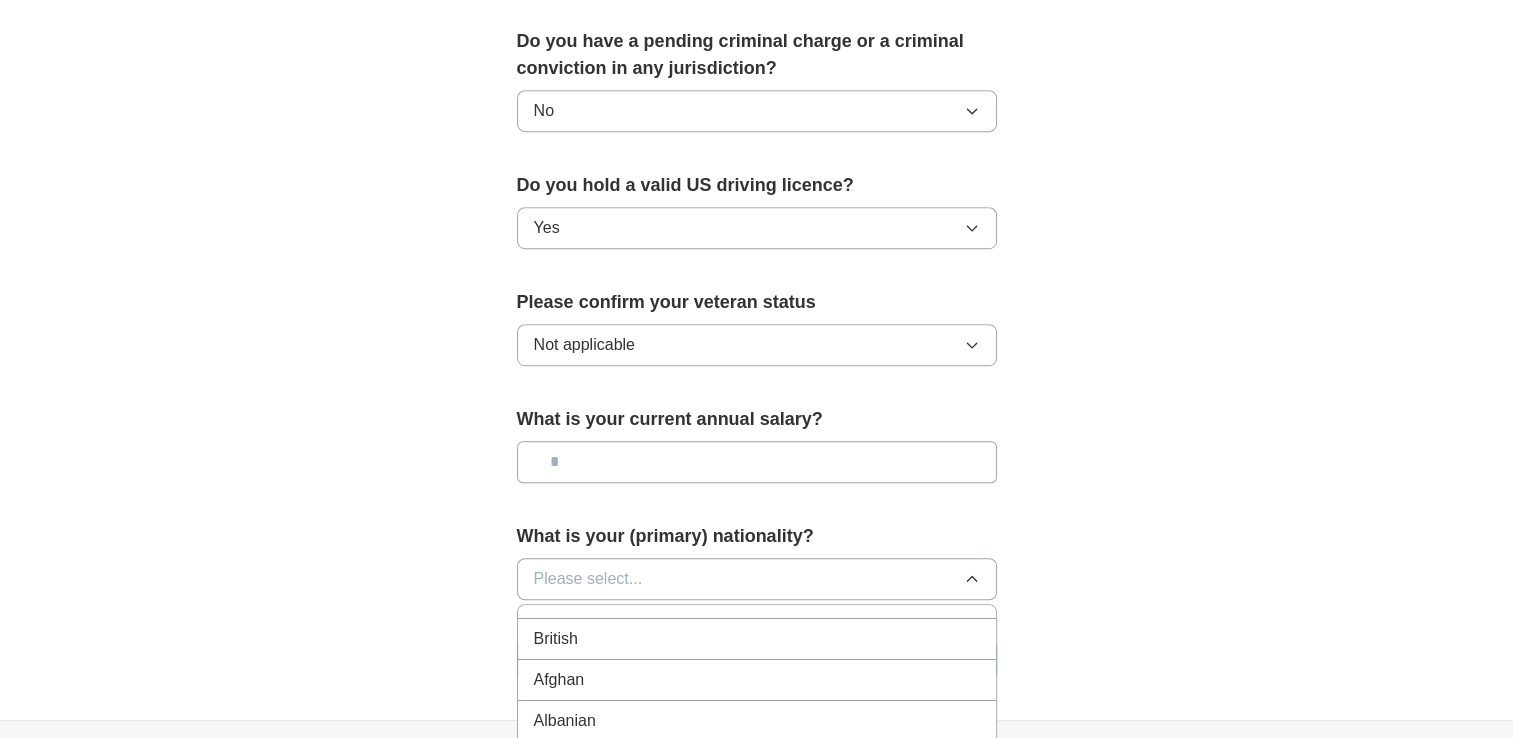 click on "American" at bounding box center [757, 598] 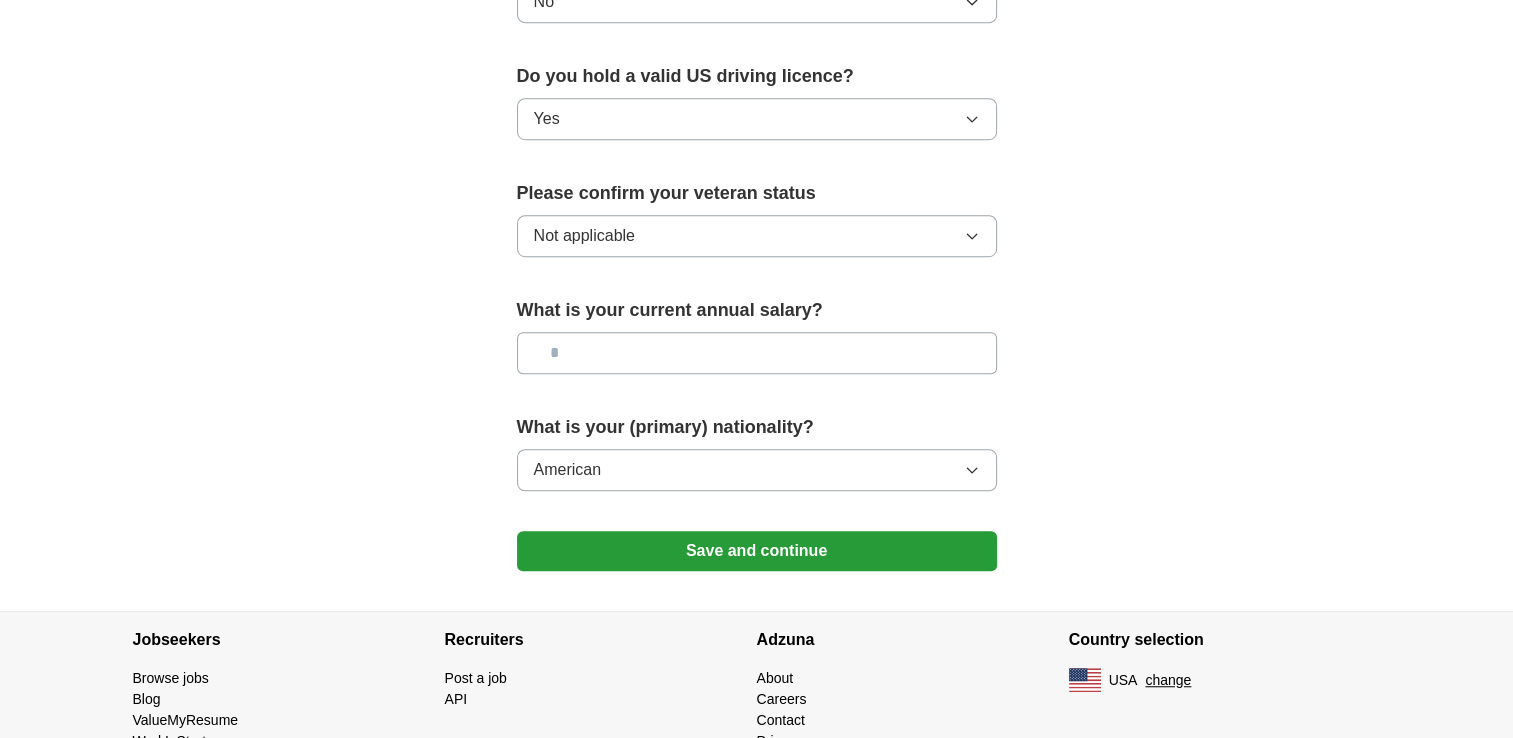 scroll, scrollTop: 1263, scrollLeft: 0, axis: vertical 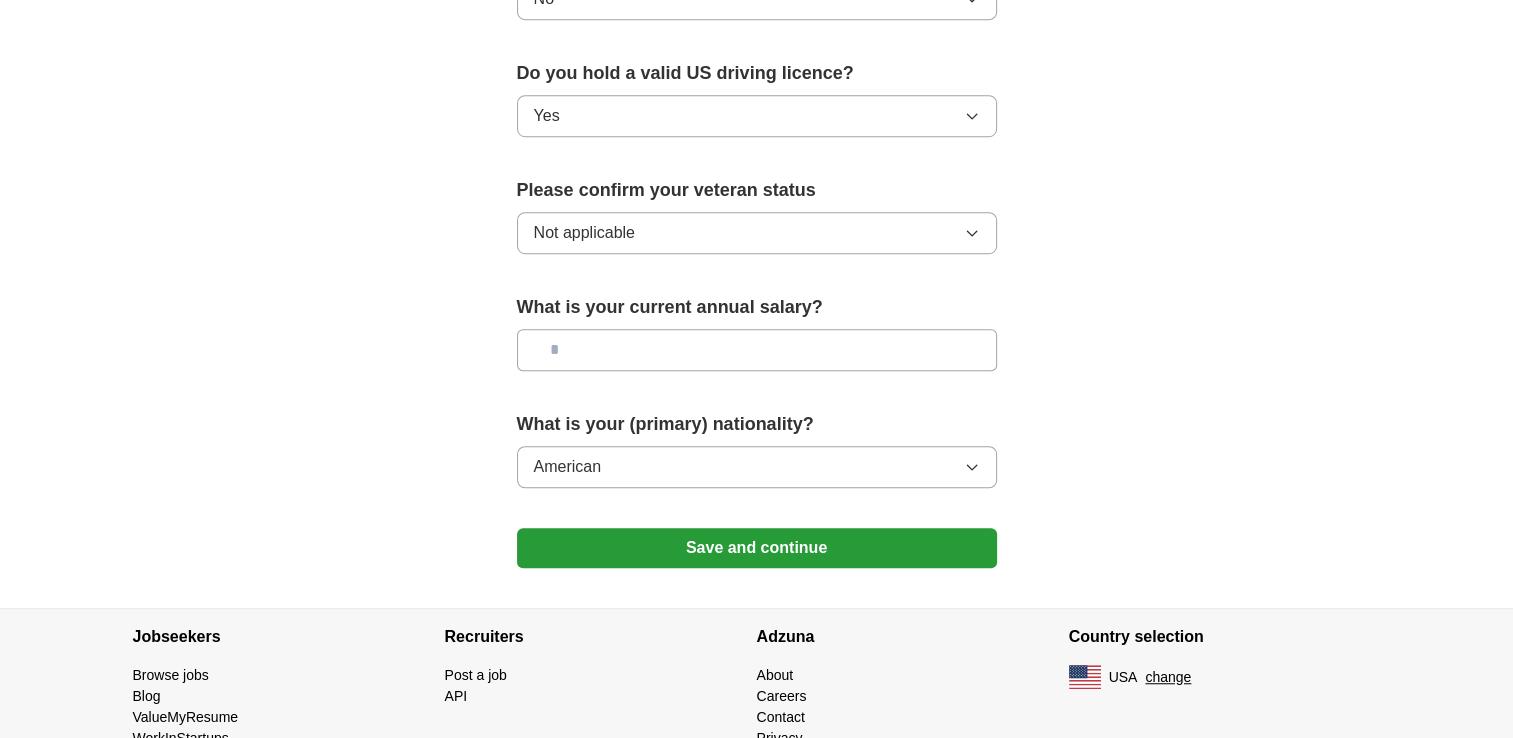 click on "Save and continue" at bounding box center [757, 548] 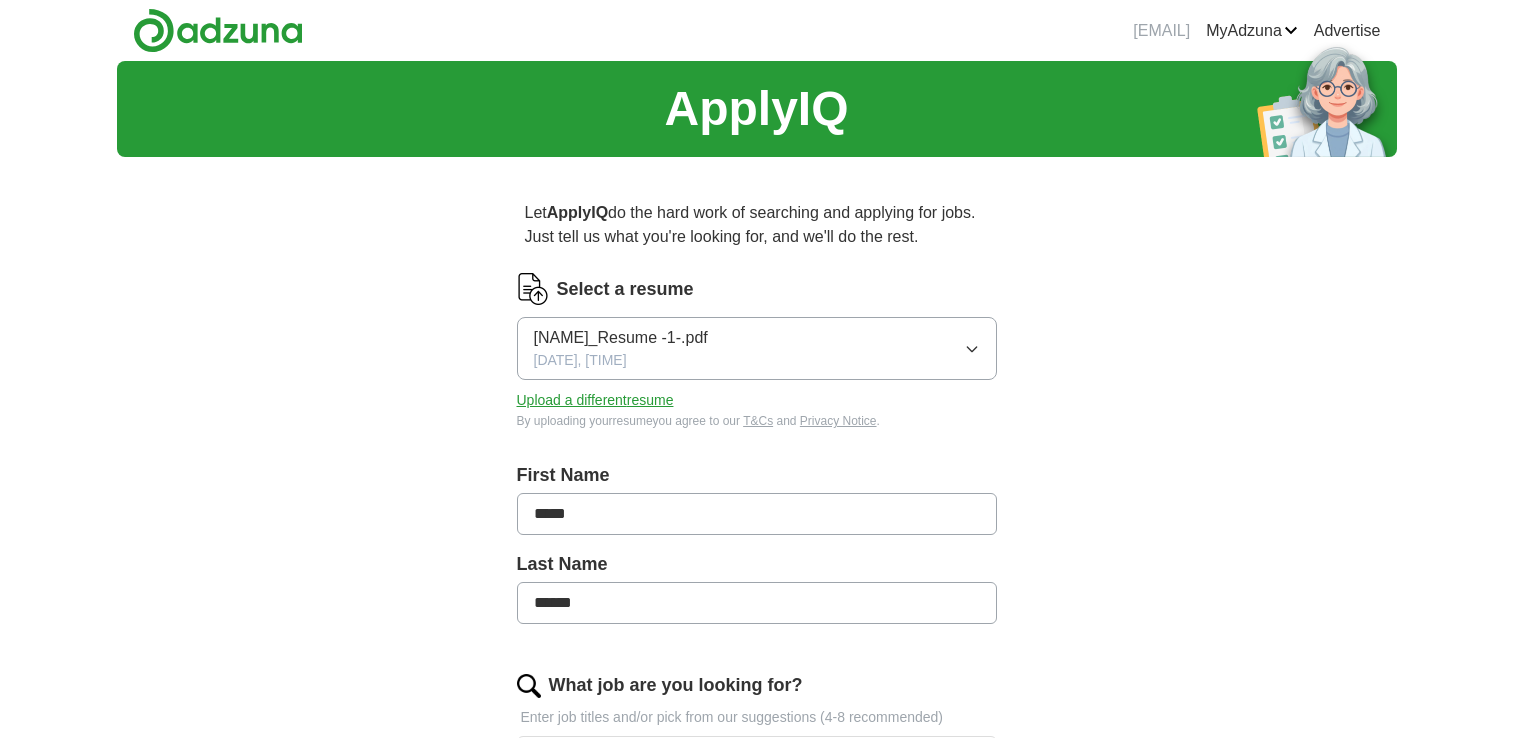 scroll, scrollTop: 0, scrollLeft: 0, axis: both 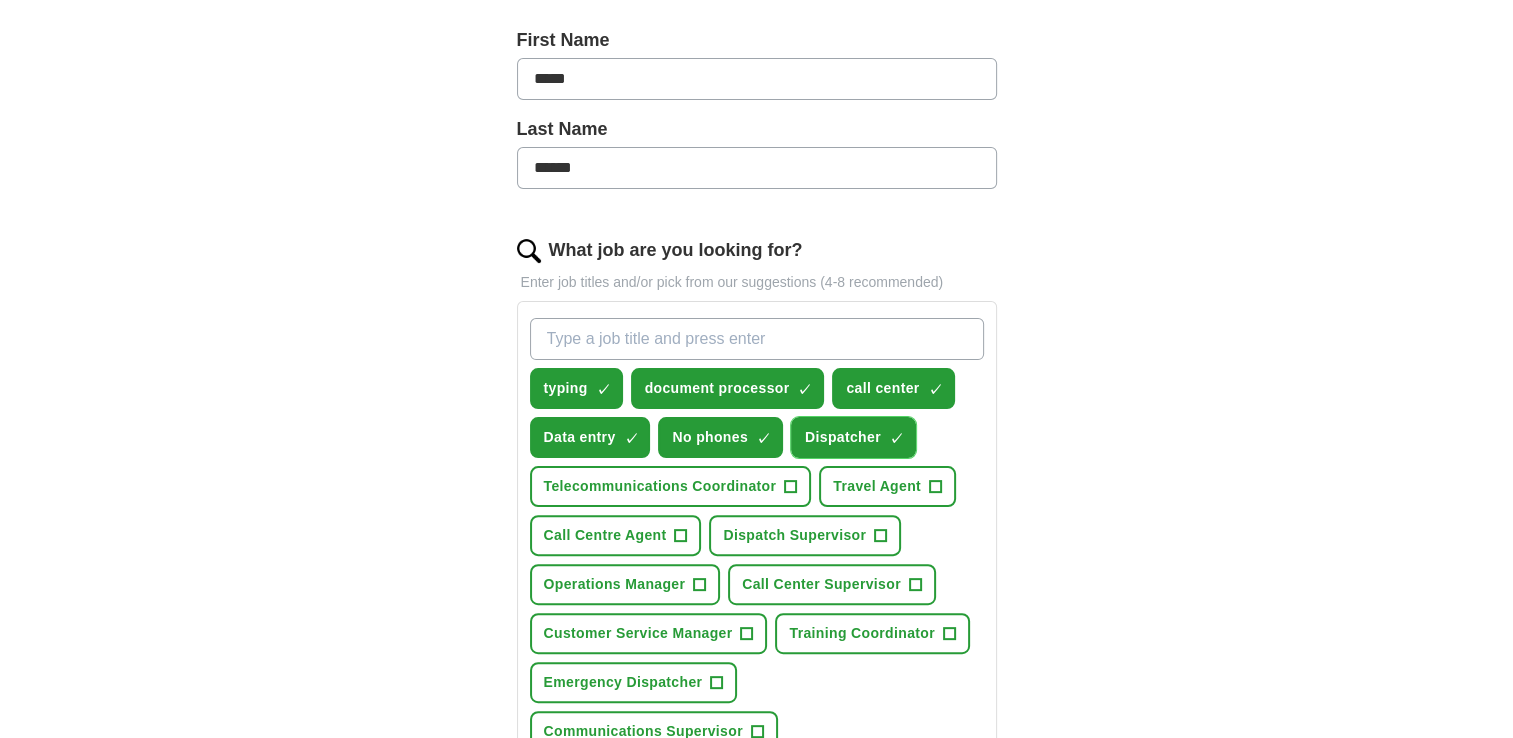 click on "×" at bounding box center [0, 0] 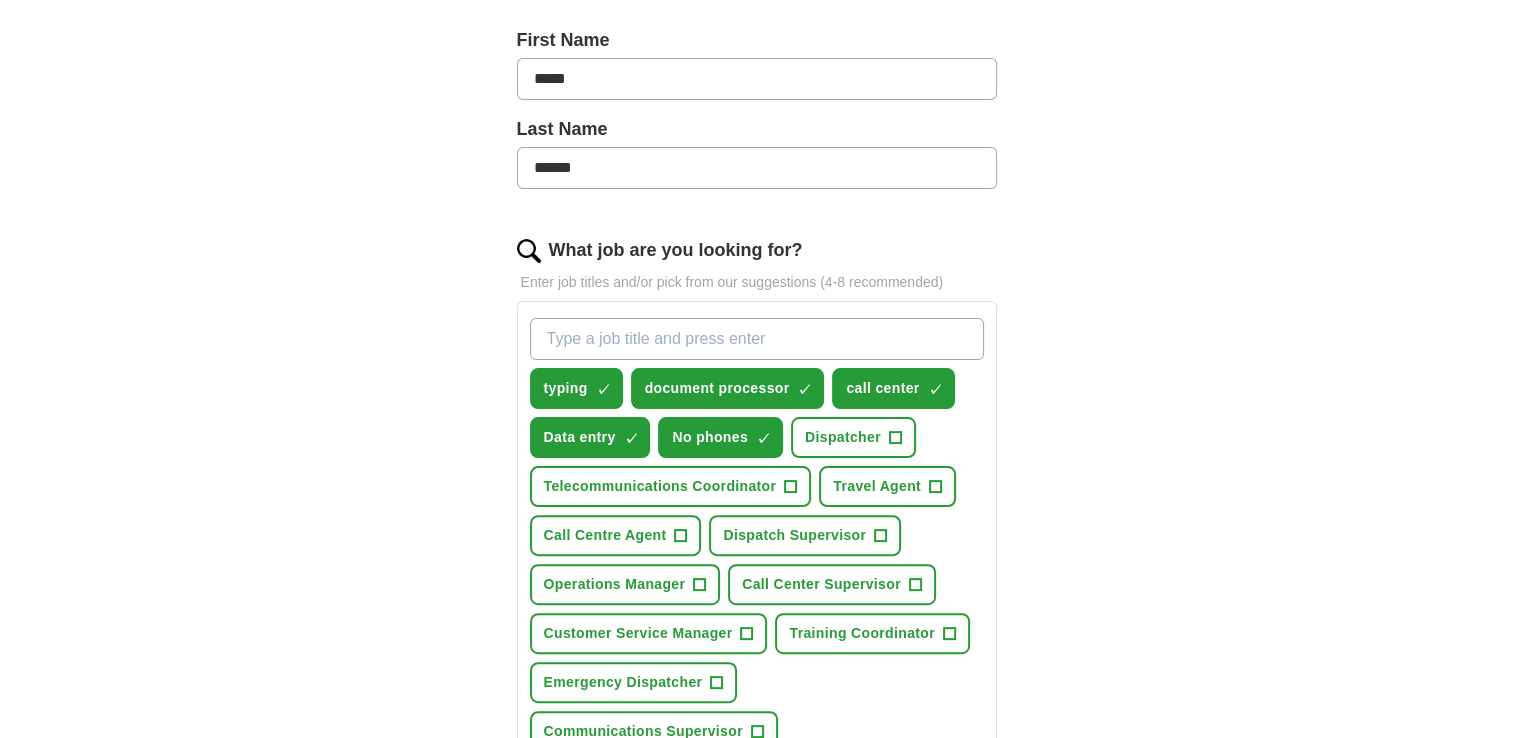 click on "What job are you looking for?" at bounding box center [757, 339] 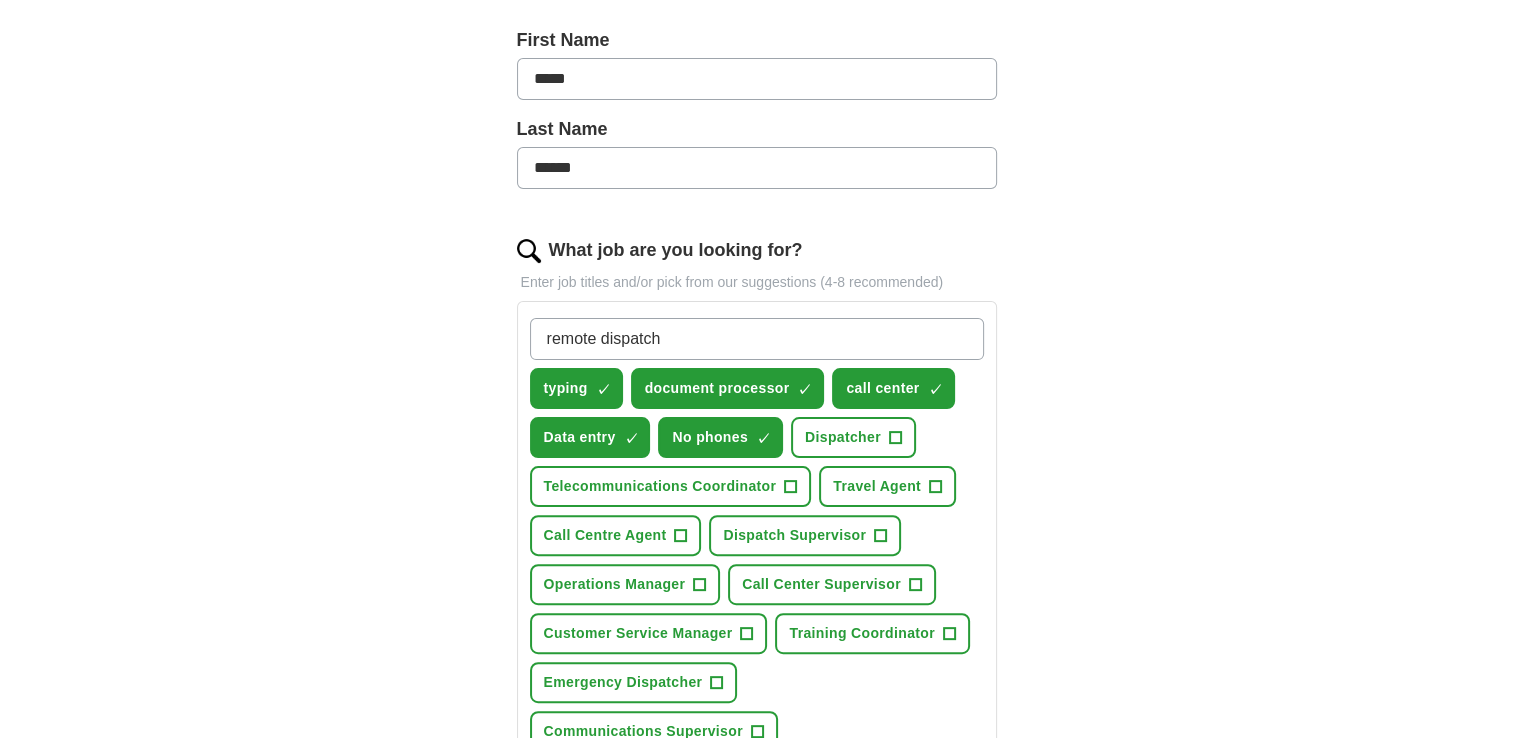 type on "remote dispatchr" 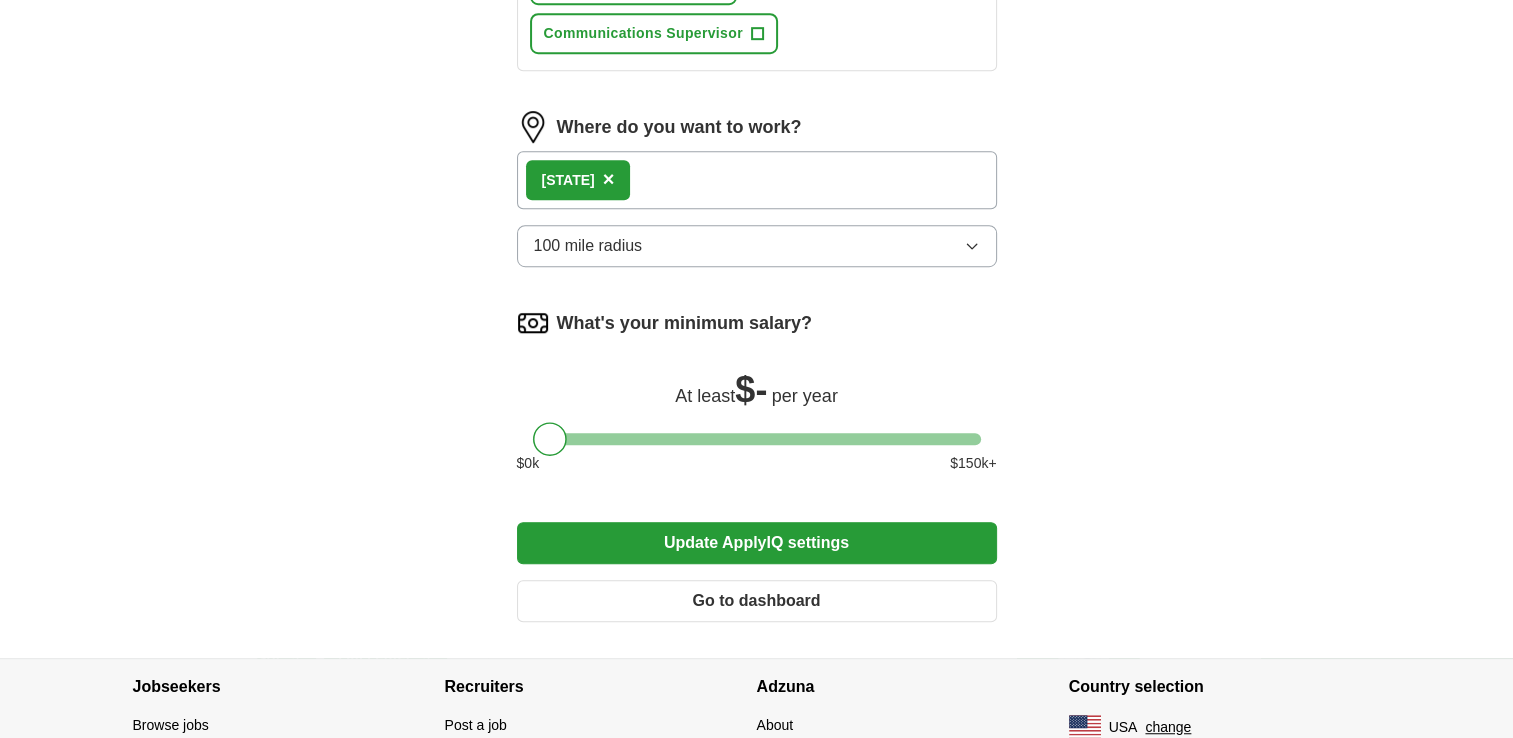 scroll, scrollTop: 1187, scrollLeft: 0, axis: vertical 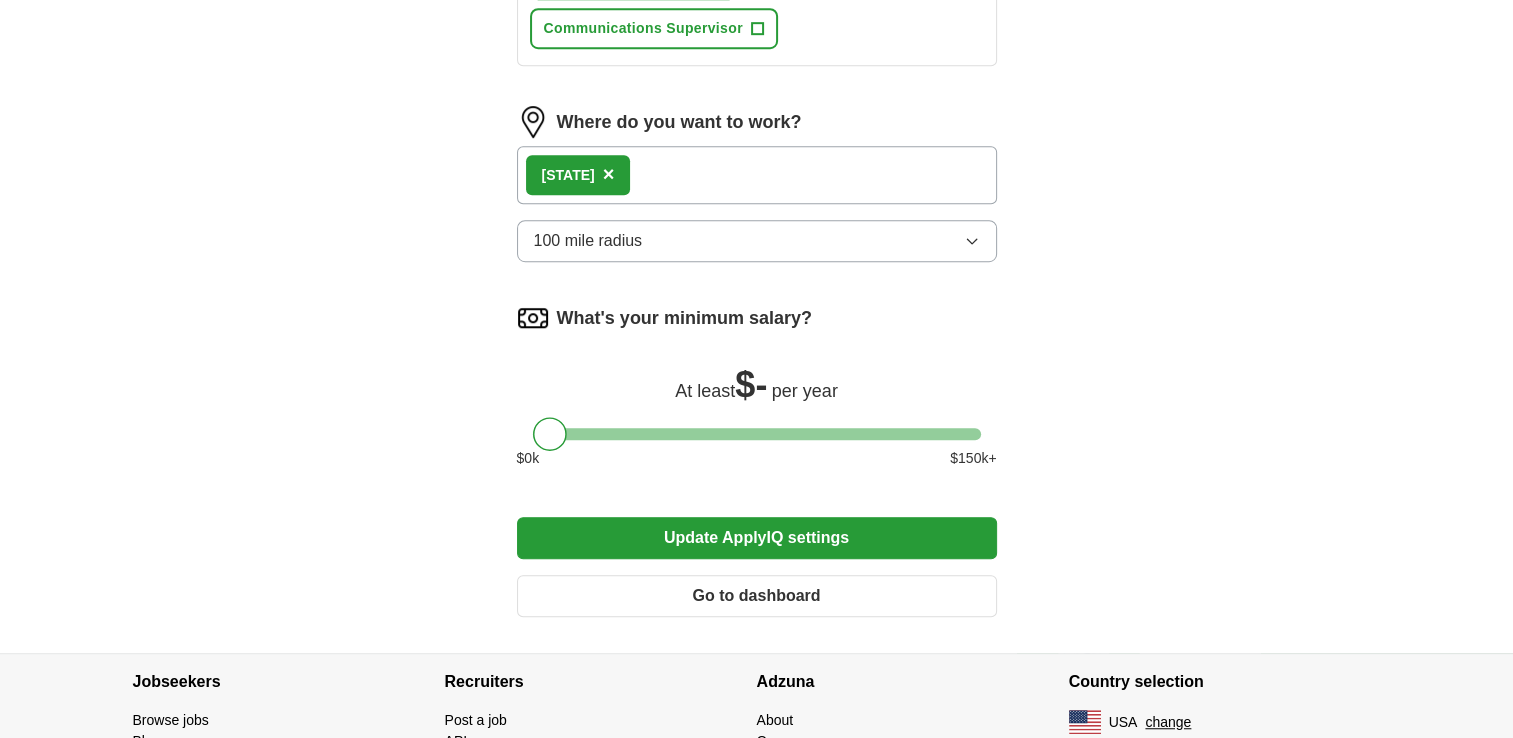 click on "Update ApplyIQ settings" at bounding box center [757, 538] 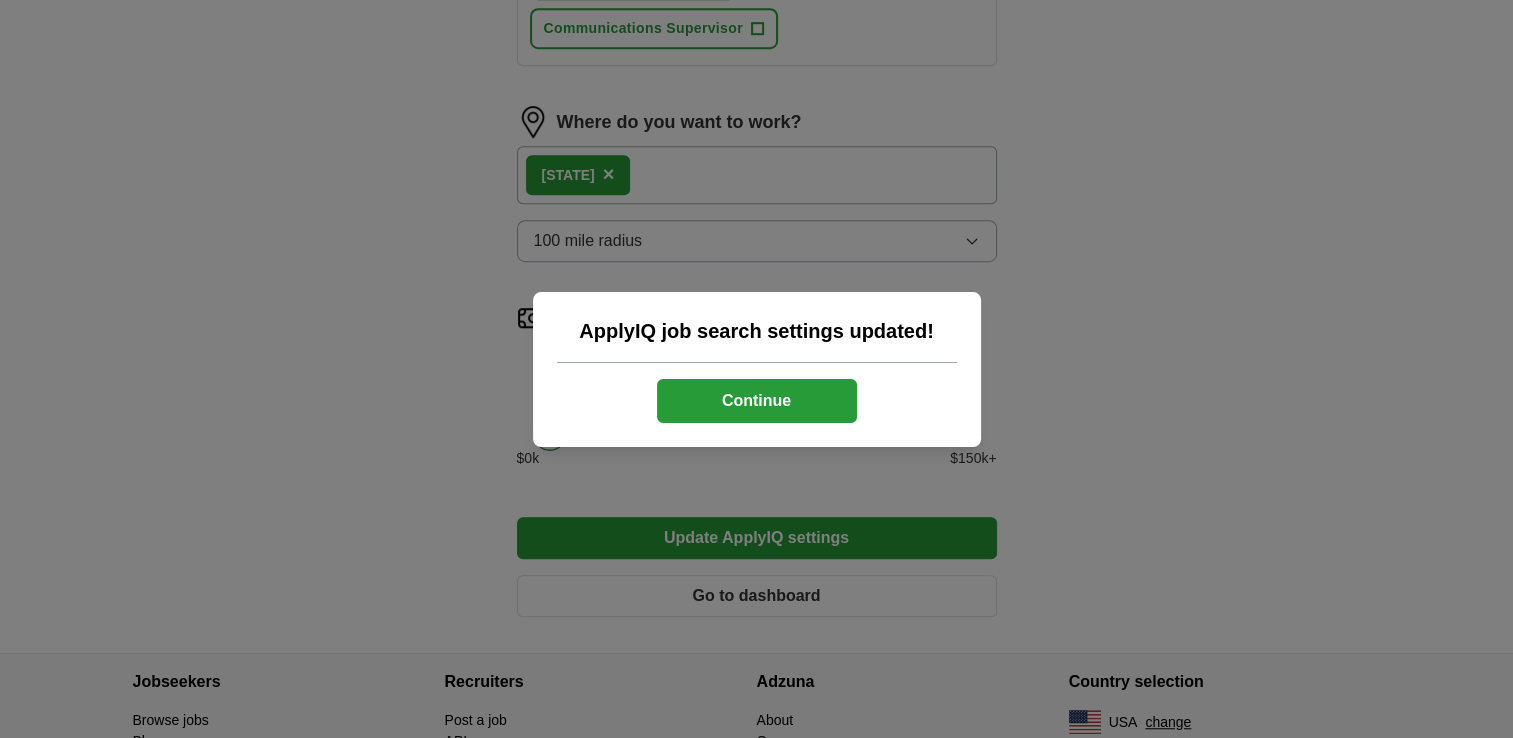 click on "ApplyIQ job search settings updated! Continue" at bounding box center [757, 369] 